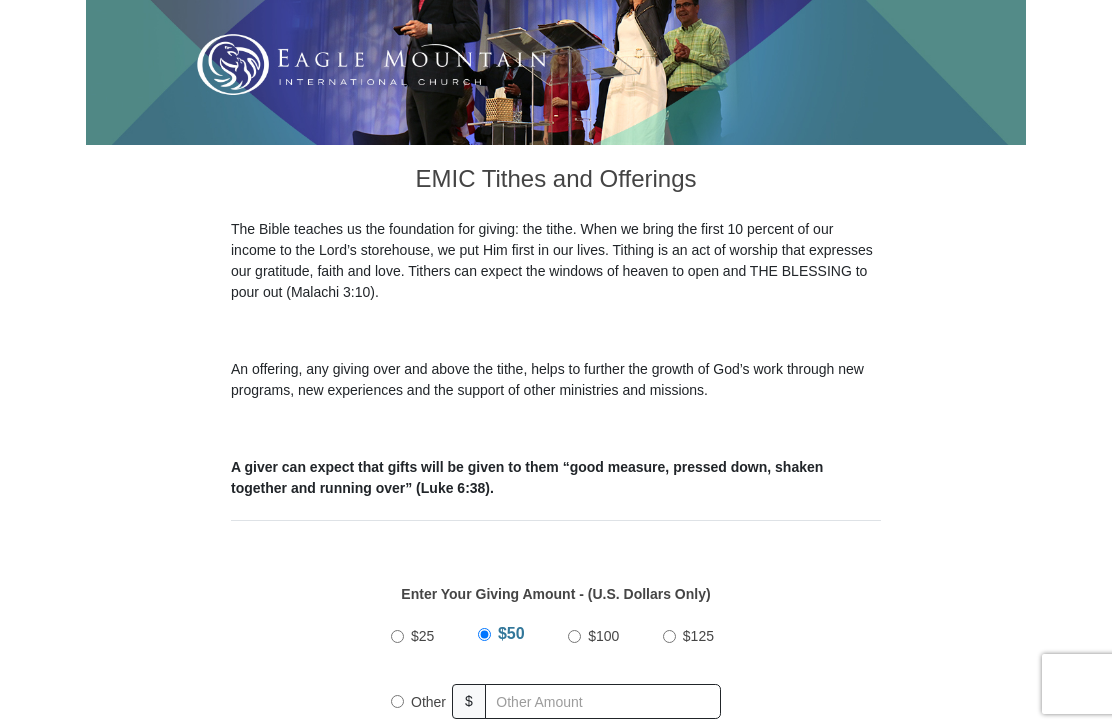 scroll, scrollTop: 0, scrollLeft: 0, axis: both 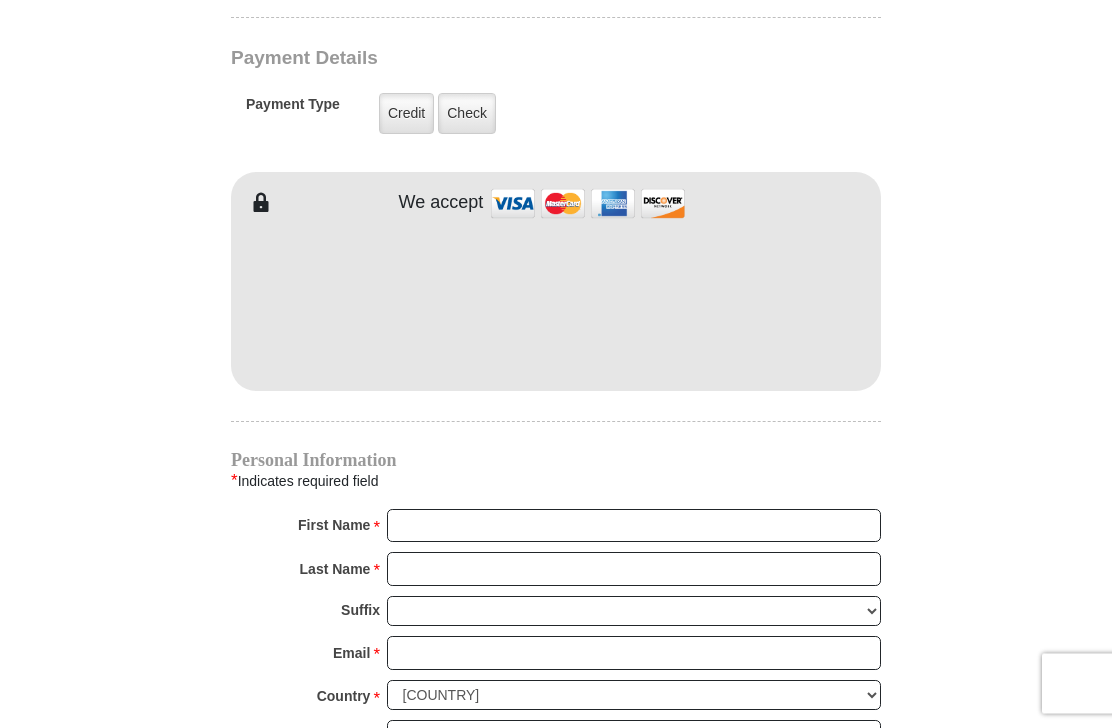 click on "Check" at bounding box center (467, 114) 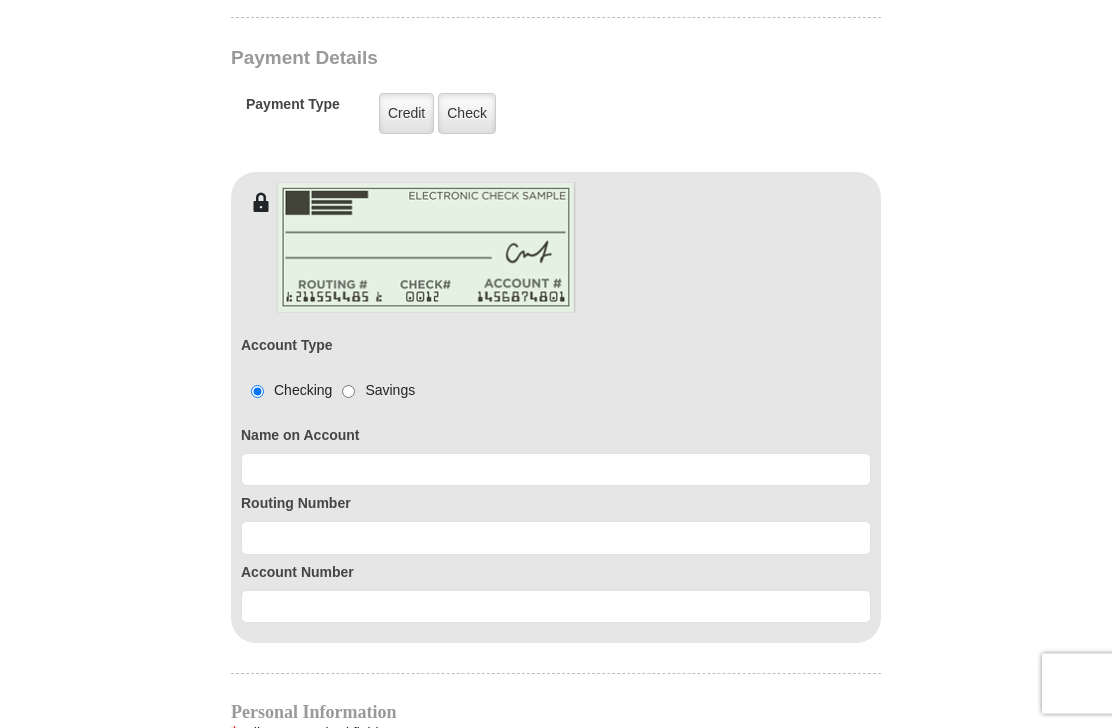 scroll, scrollTop: 1547, scrollLeft: 0, axis: vertical 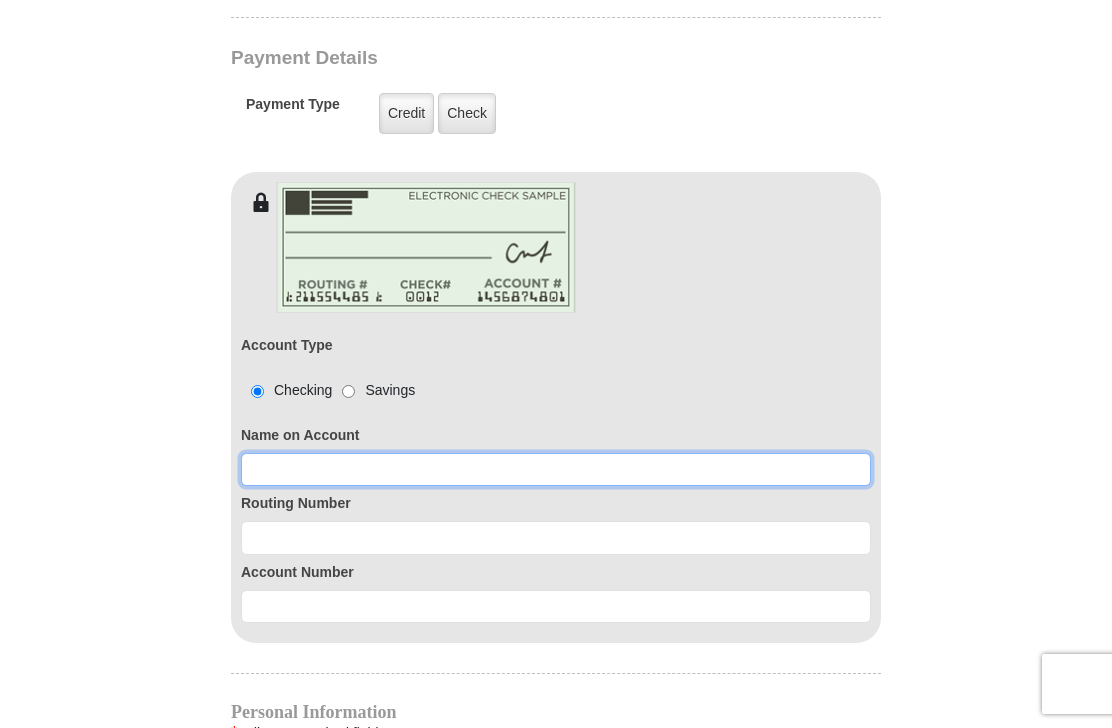 click at bounding box center (556, 470) 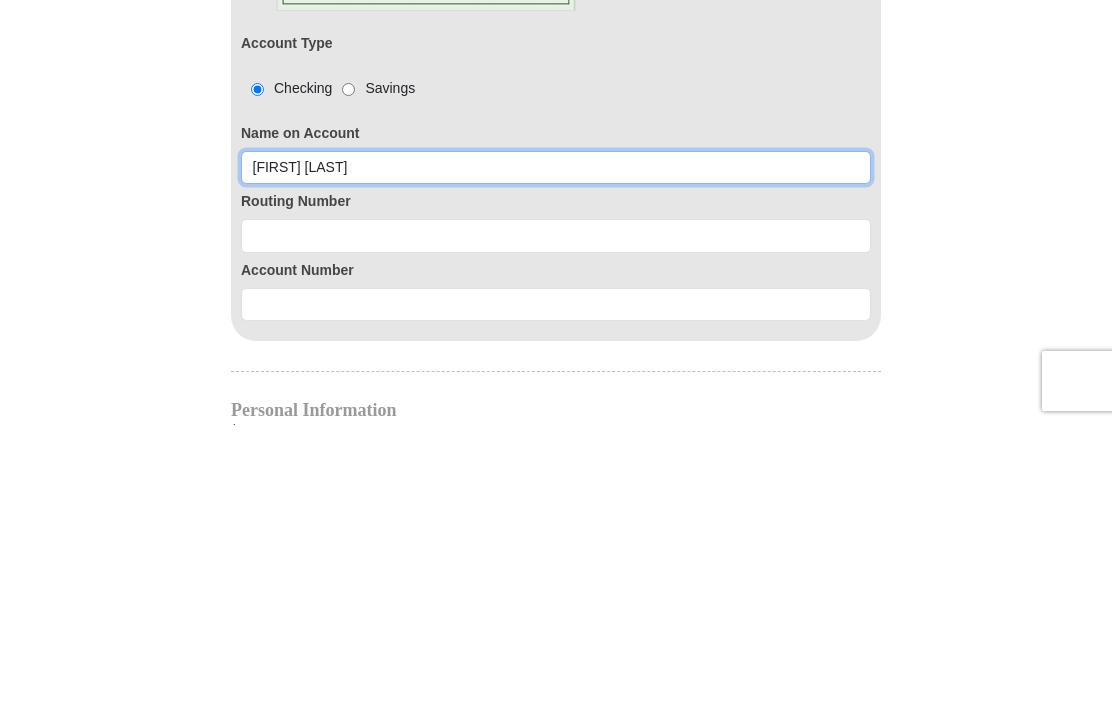 type on "[FIRST] [LAST]" 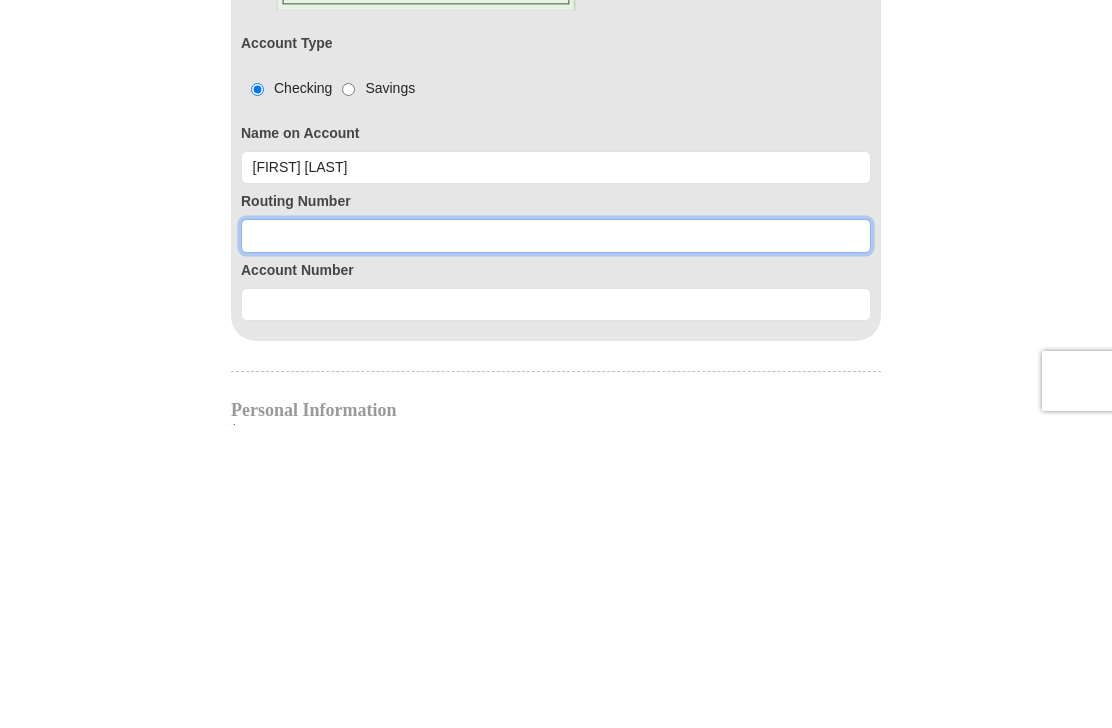 click at bounding box center (556, 539) 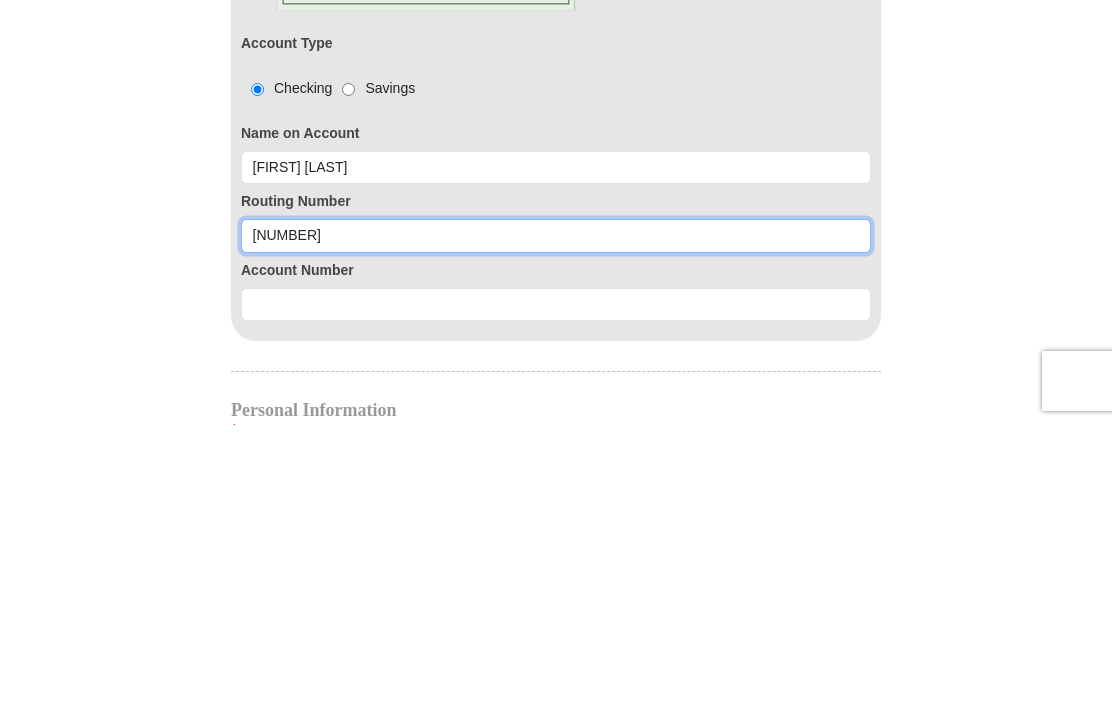 type on "281082384" 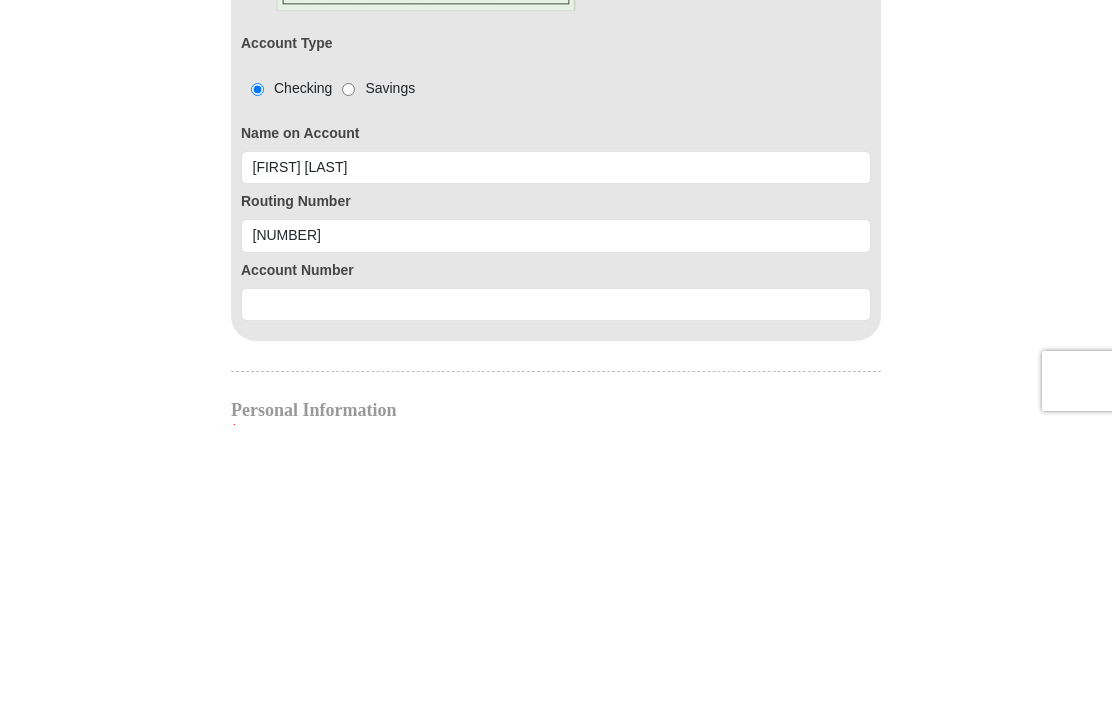click at bounding box center (556, 608) 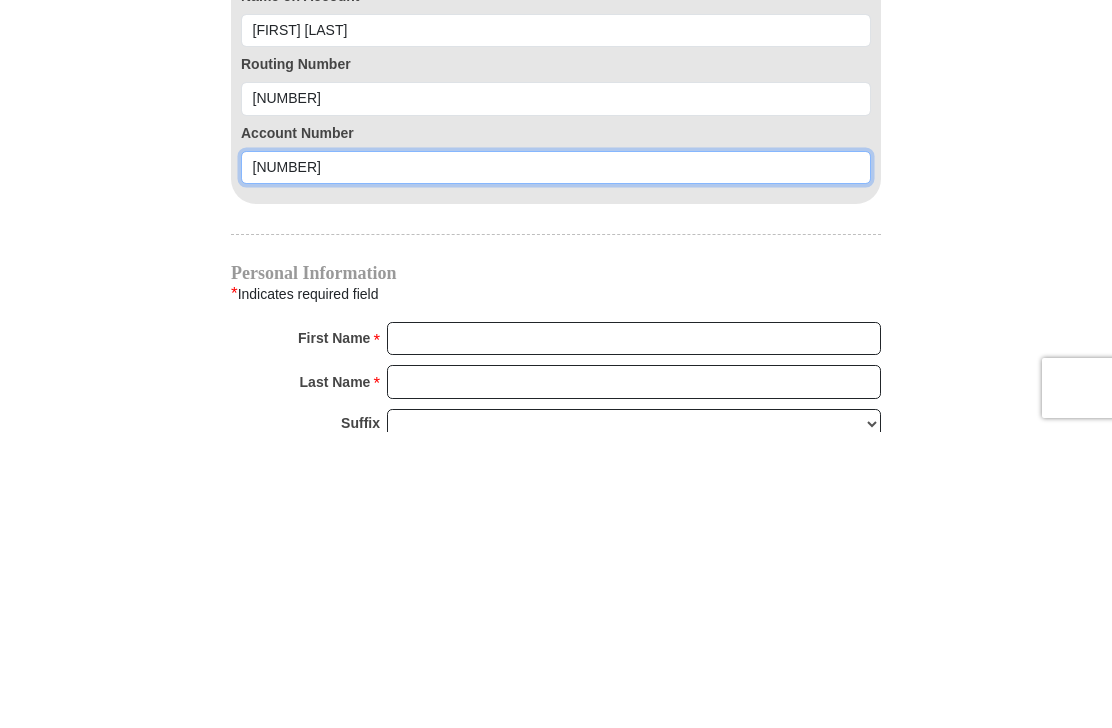 scroll, scrollTop: 1711, scrollLeft: 0, axis: vertical 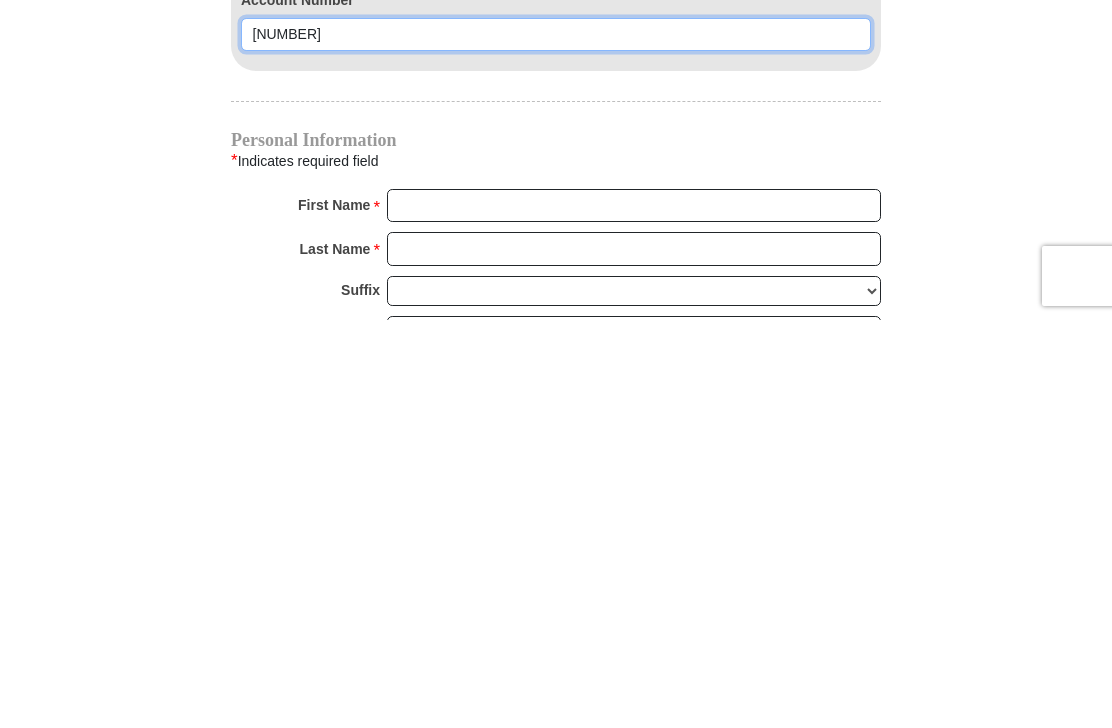 type on "00000008843612" 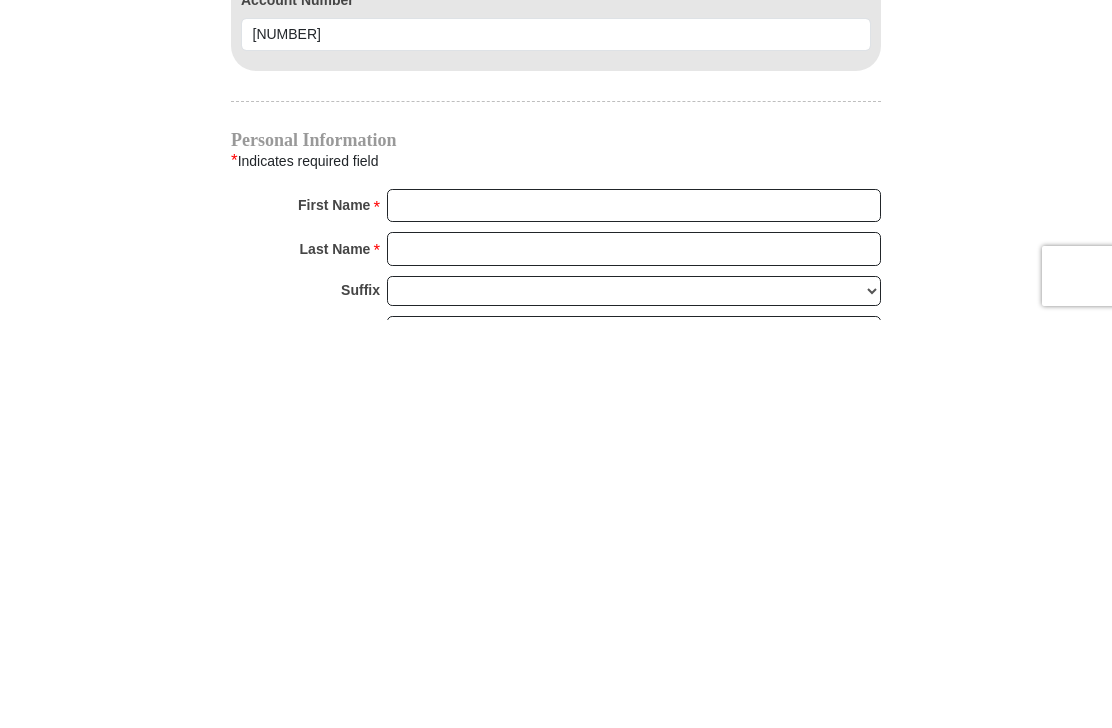 click on "First Name
*" at bounding box center [634, 614] 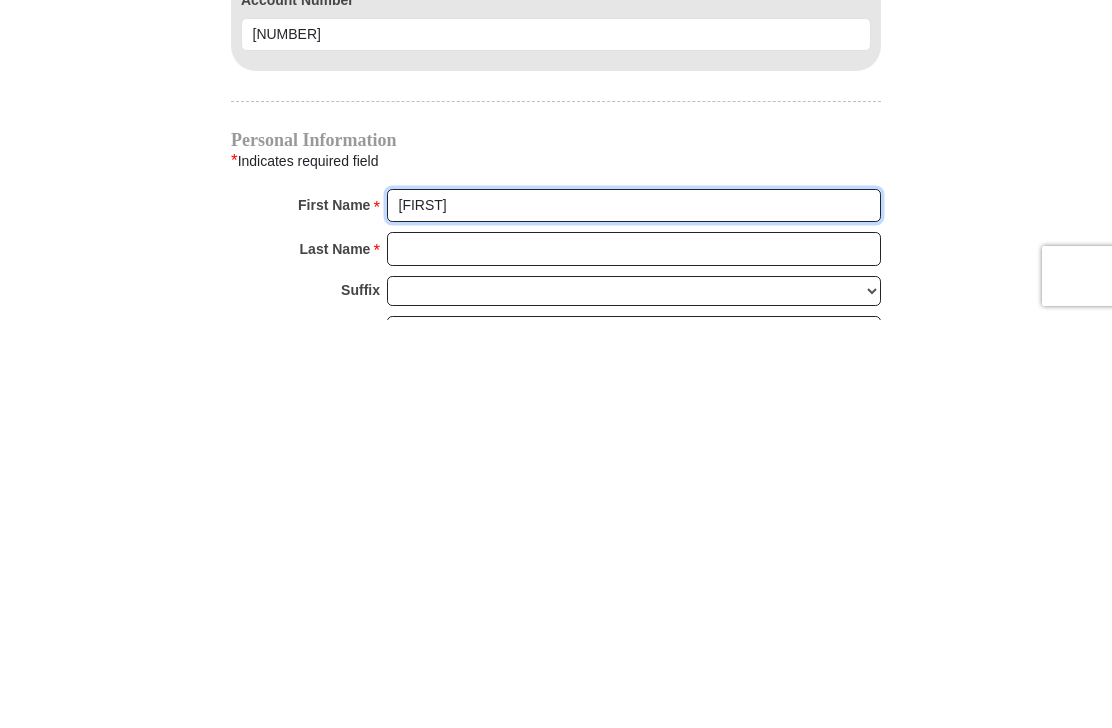 type on "[FIRST]" 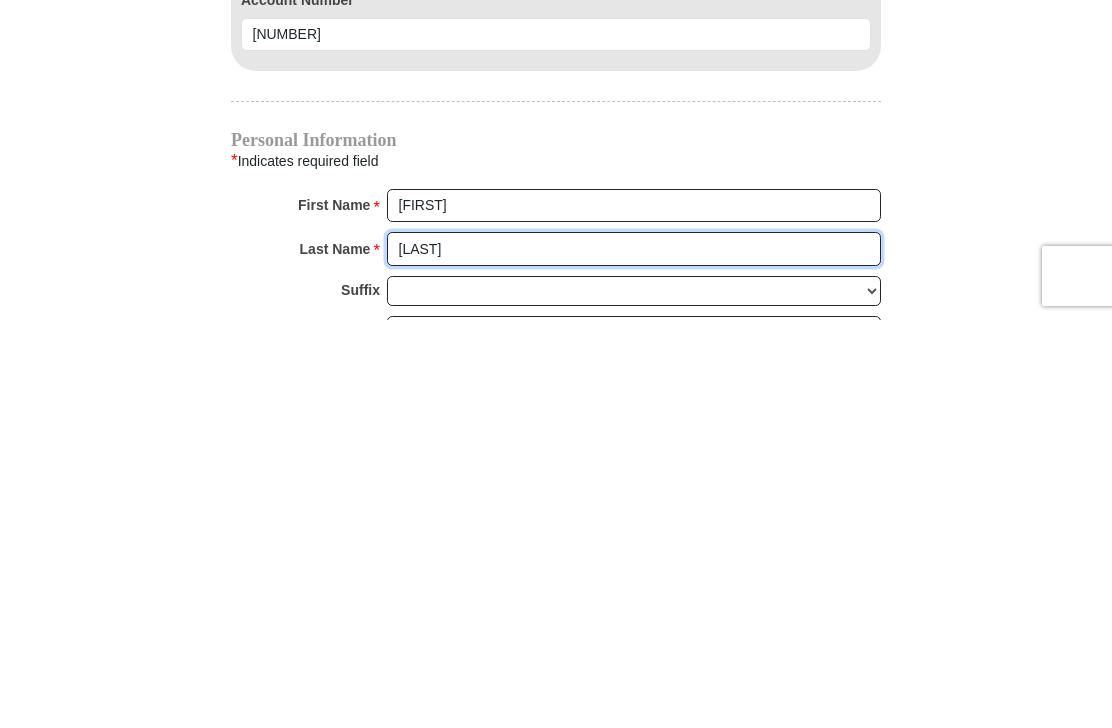 type on "[LAST]" 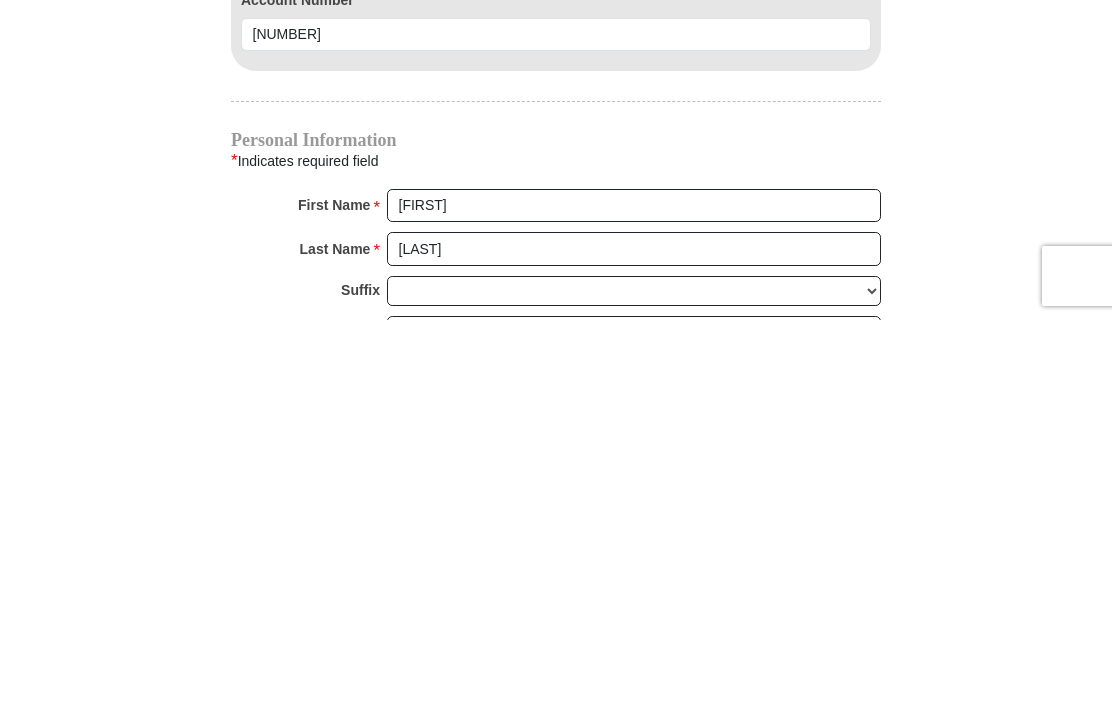 click on "Email
*" at bounding box center (634, 741) 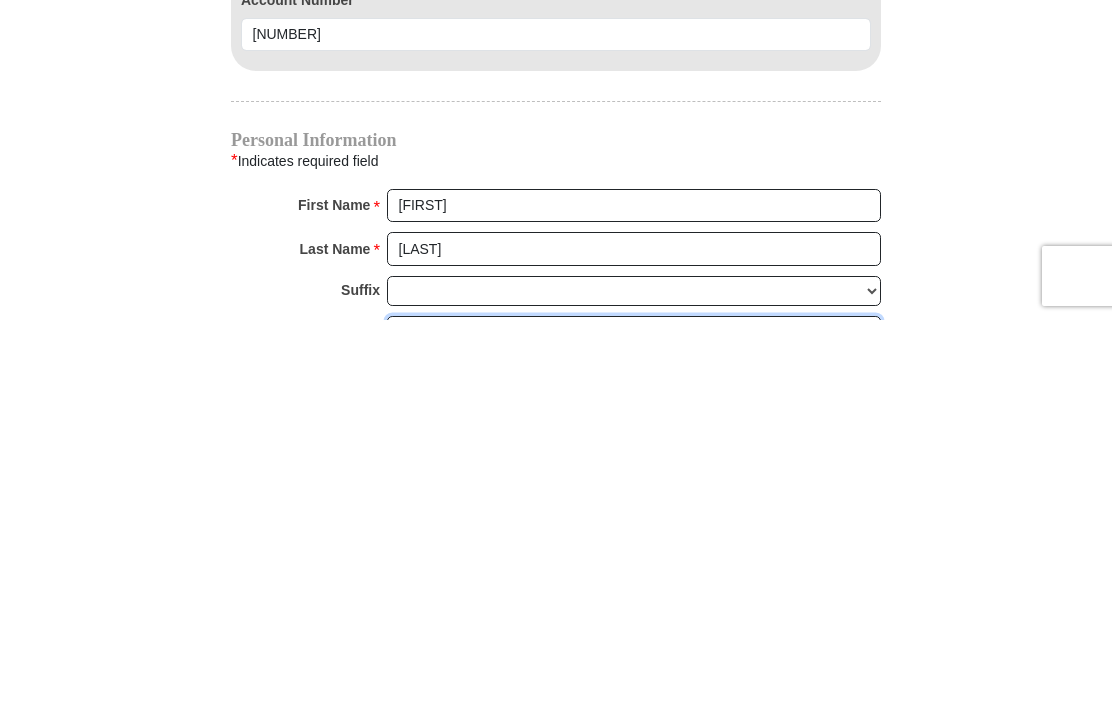 scroll, scrollTop: 1870, scrollLeft: 0, axis: vertical 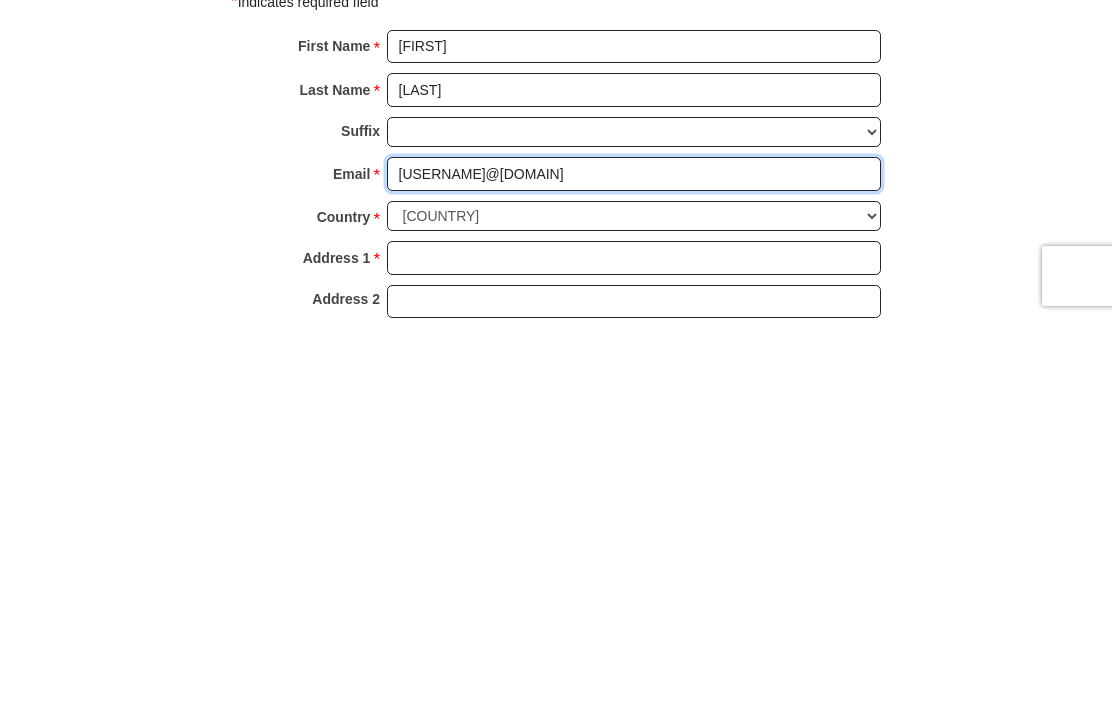 type on "[EMAIL]" 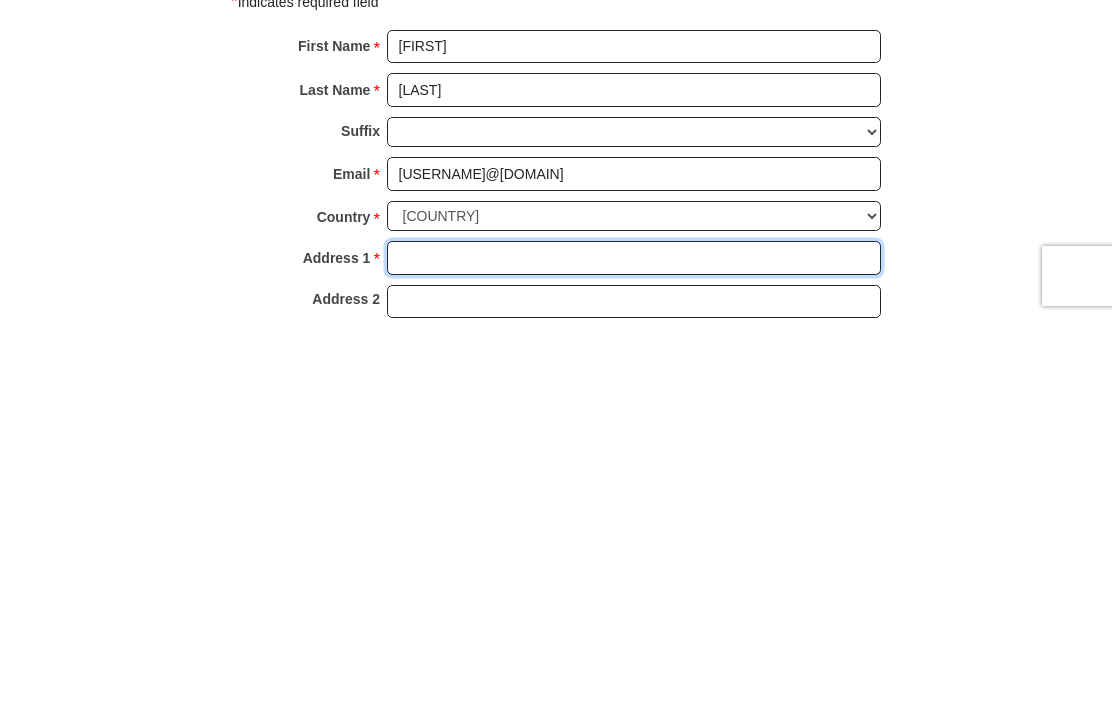 click on "Address 1
*" at bounding box center (634, 666) 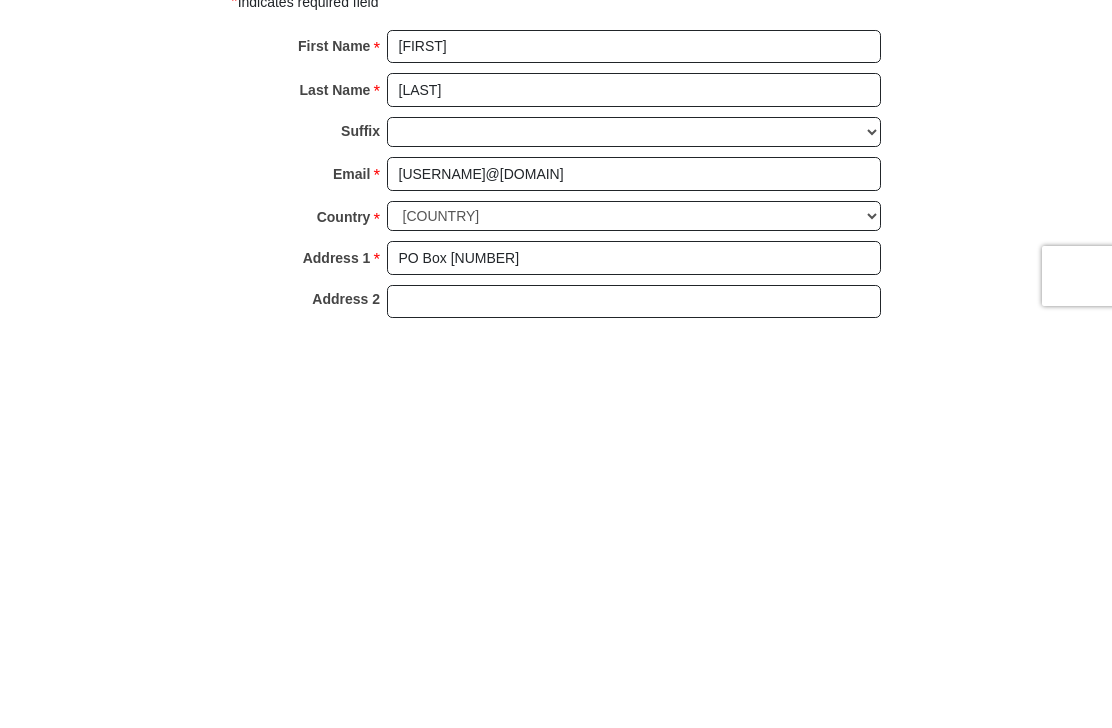type on "[CITY]" 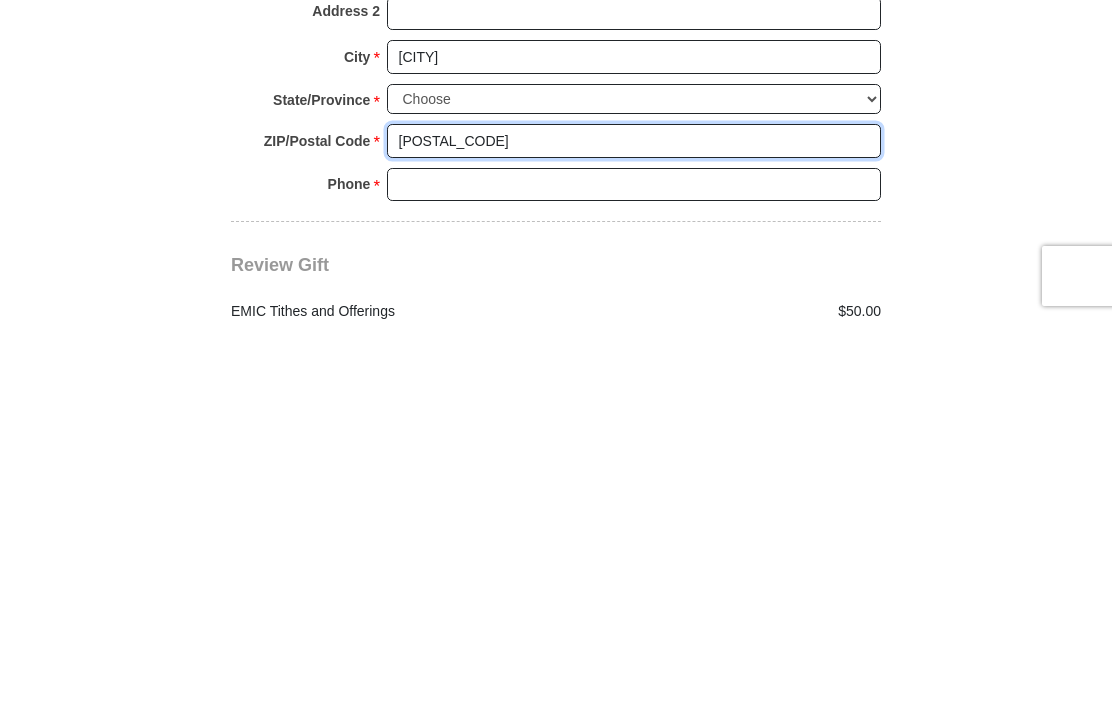 click on "[POSTAL_CODE]" at bounding box center (634, 549) 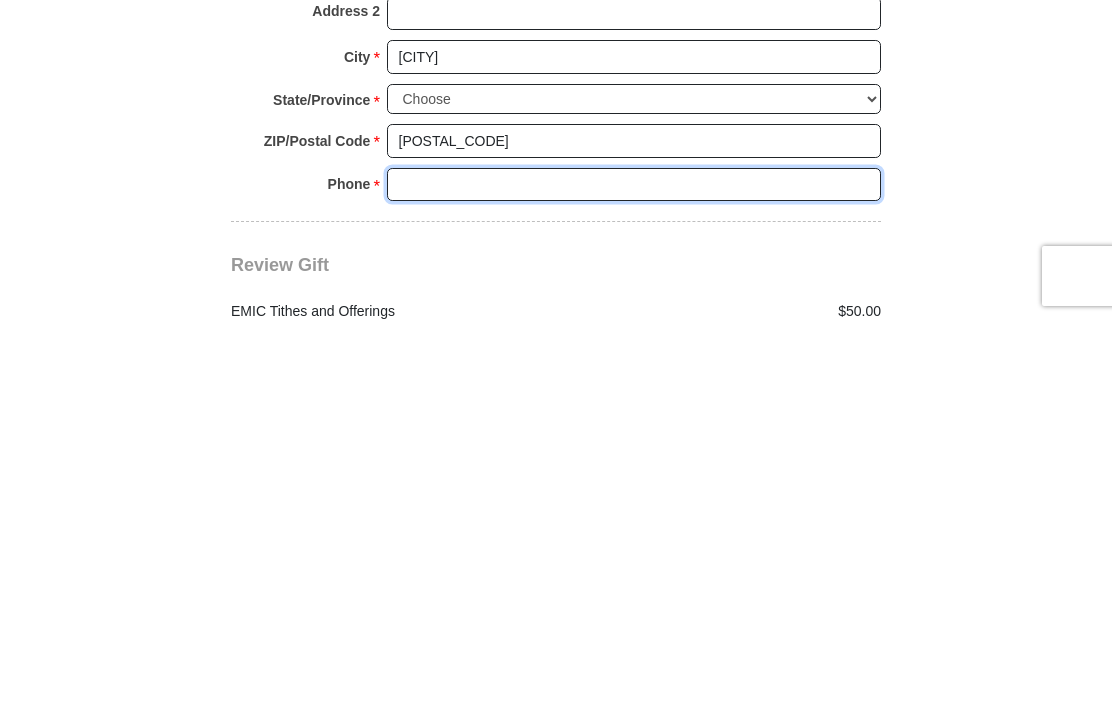 click on "Phone
*
*" at bounding box center (634, 593) 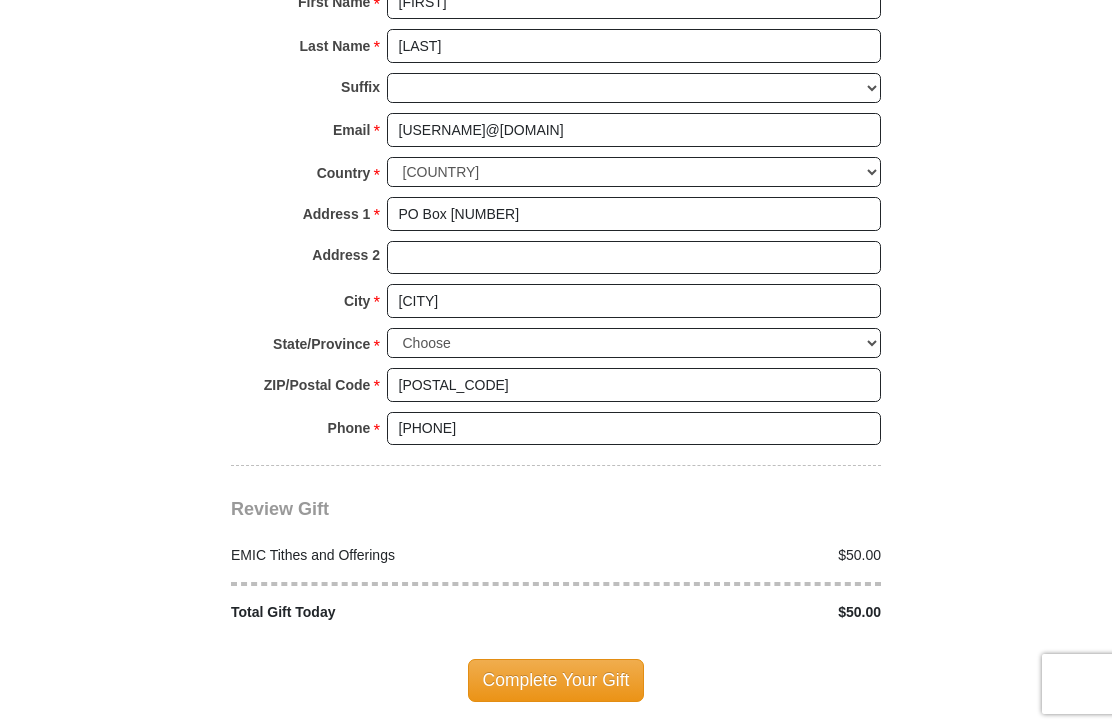 scroll, scrollTop: 2325, scrollLeft: 0, axis: vertical 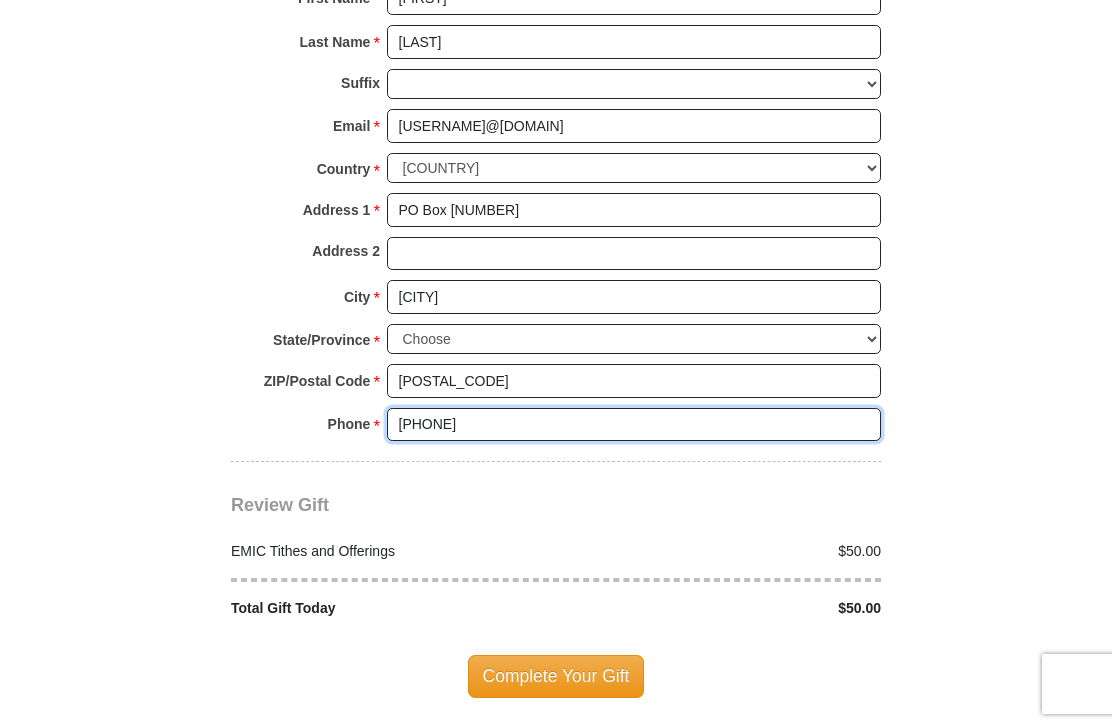 type on "[PHONE]" 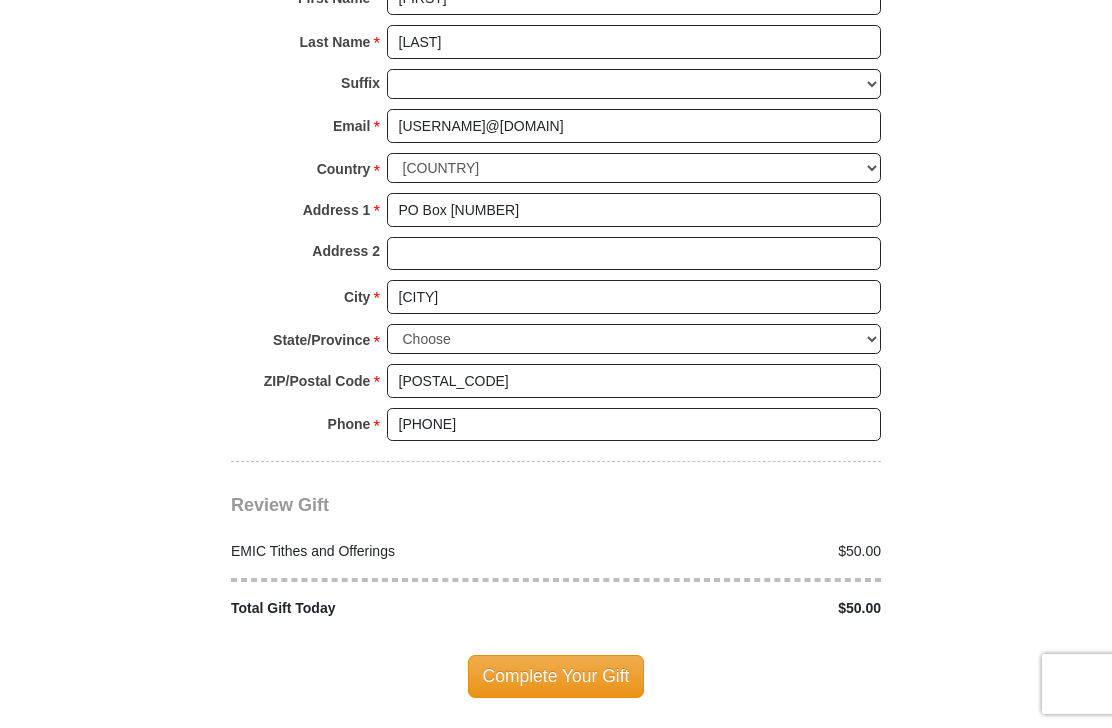 click on "Complete Your Gift" at bounding box center [556, 676] 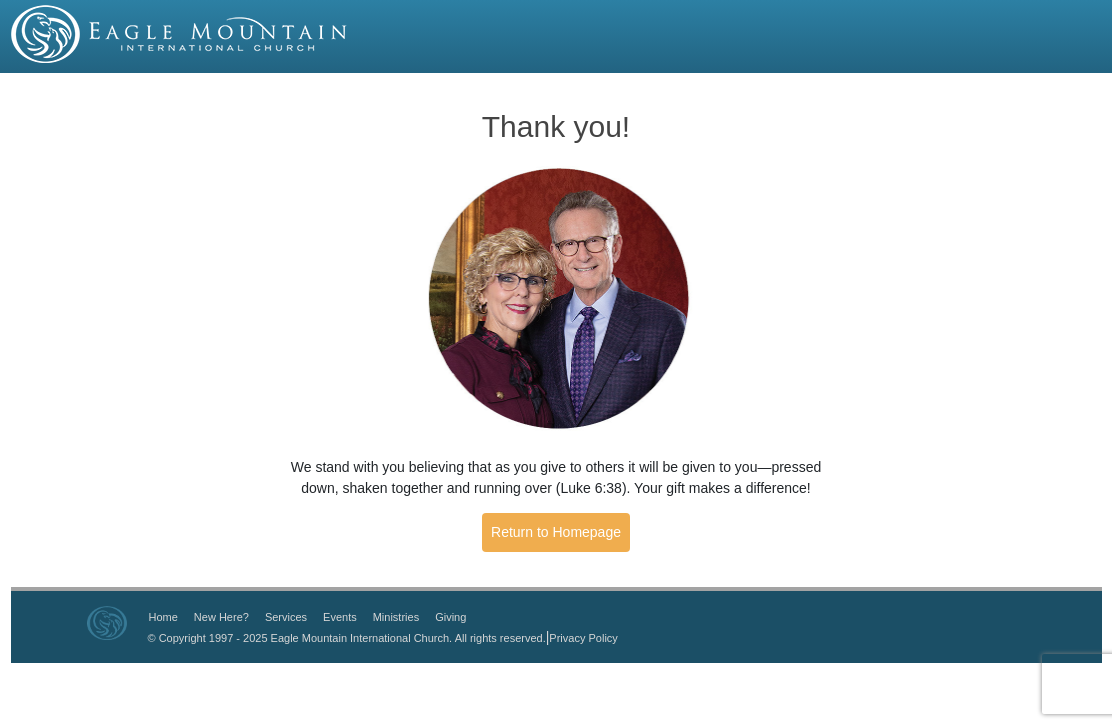 scroll, scrollTop: 0, scrollLeft: 0, axis: both 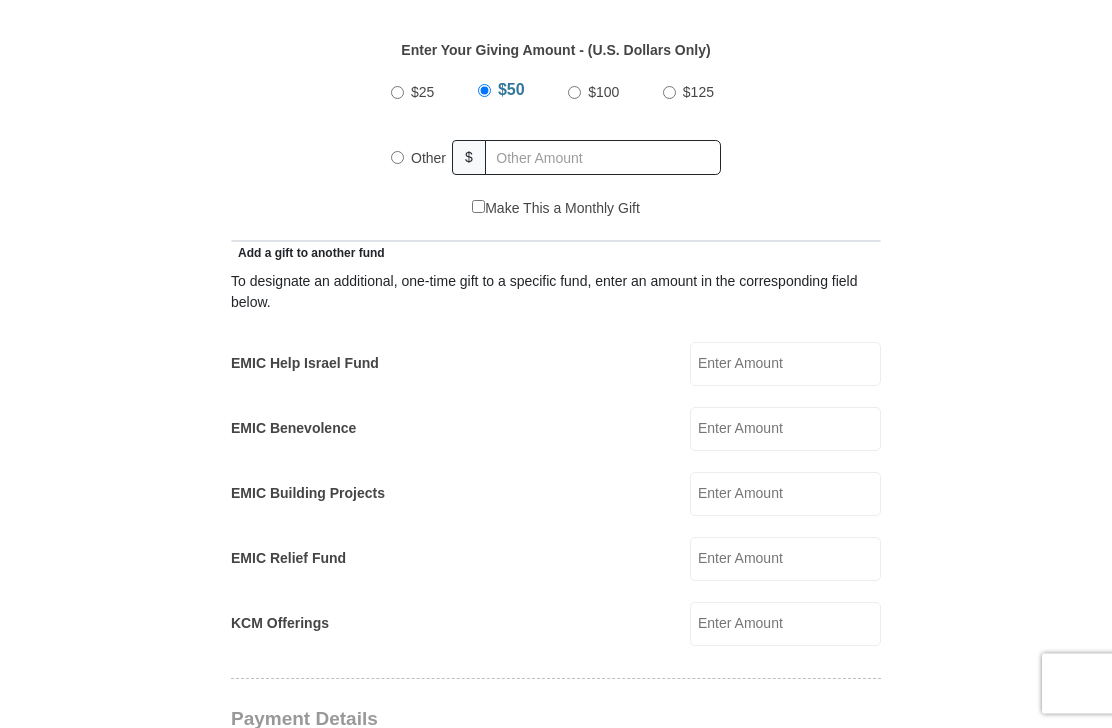 click on "Other" at bounding box center (397, 158) 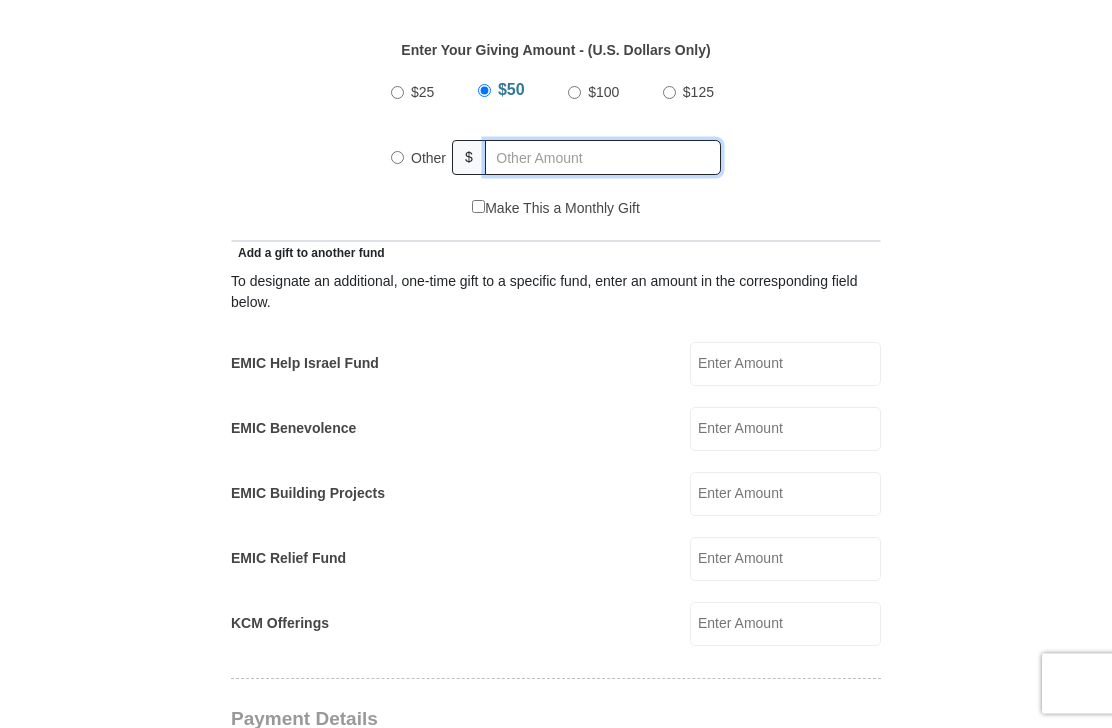radio on "true" 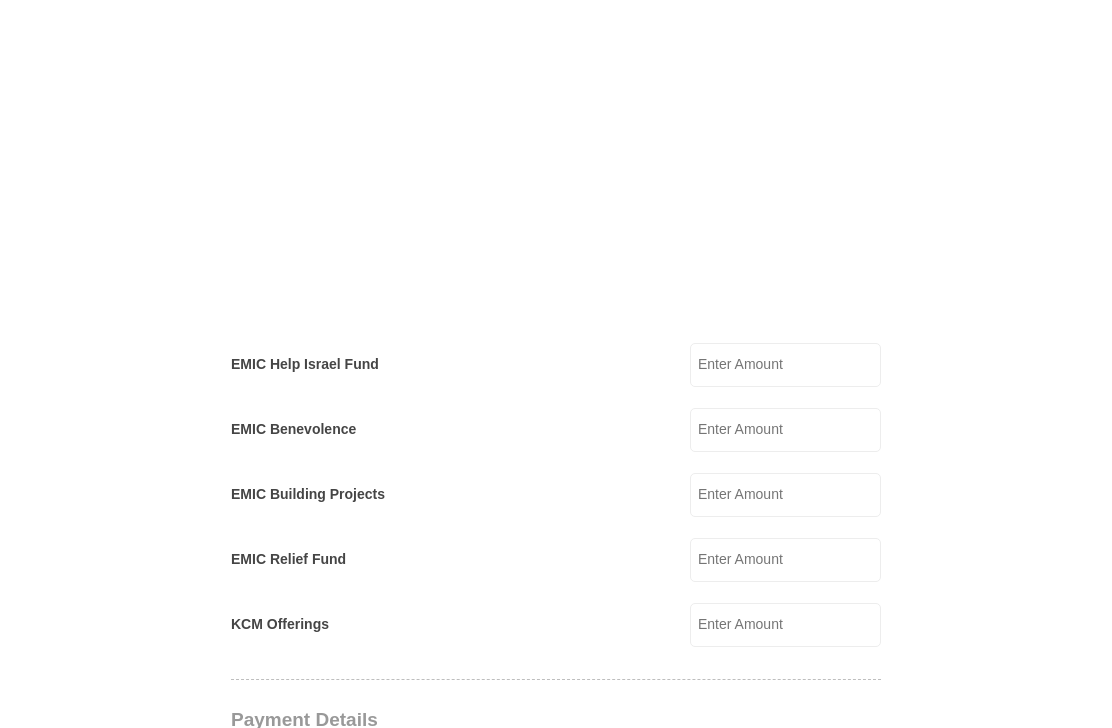 scroll, scrollTop: 1204, scrollLeft: 0, axis: vertical 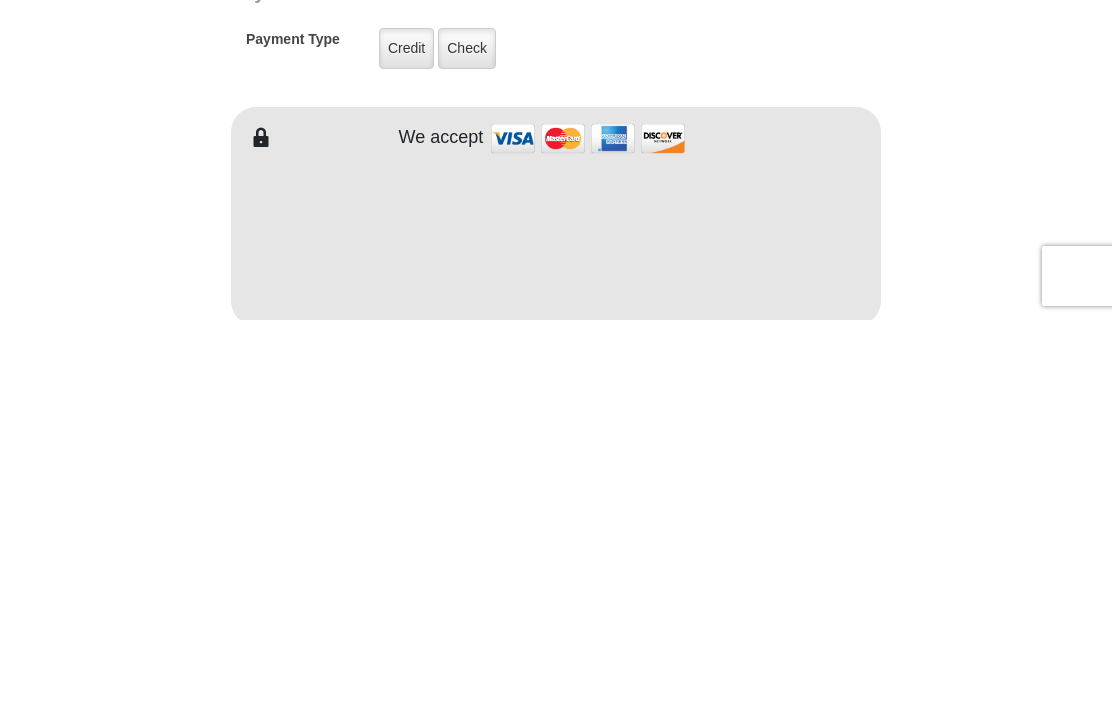 type on "300.00" 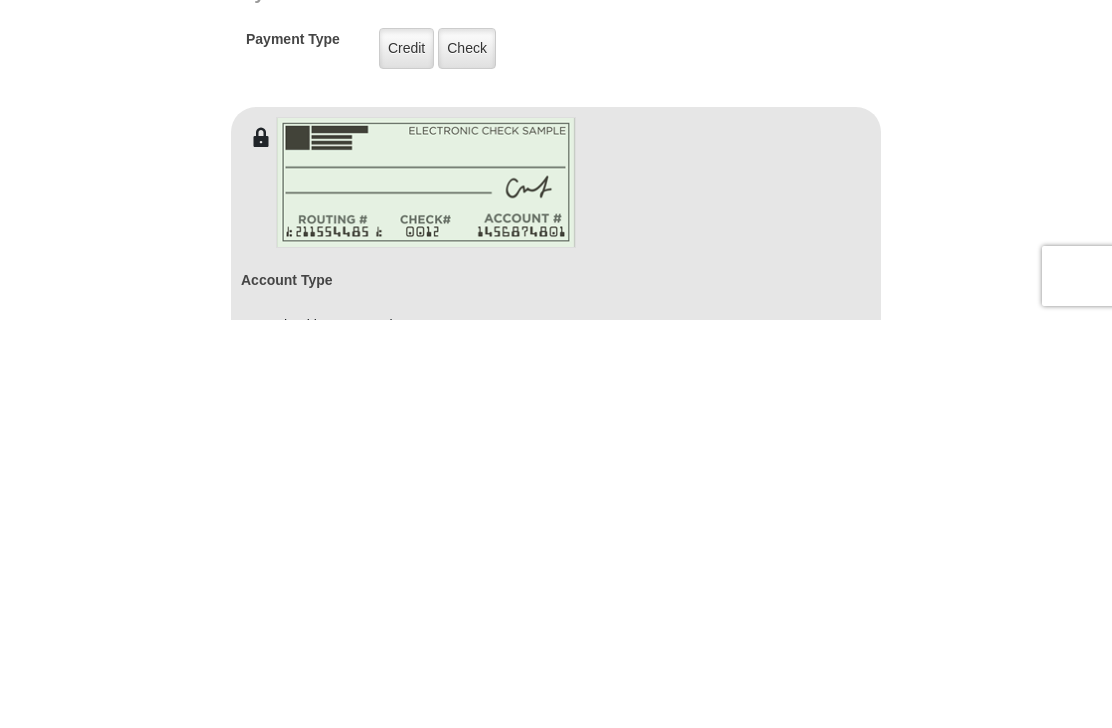 scroll, scrollTop: 1613, scrollLeft: 0, axis: vertical 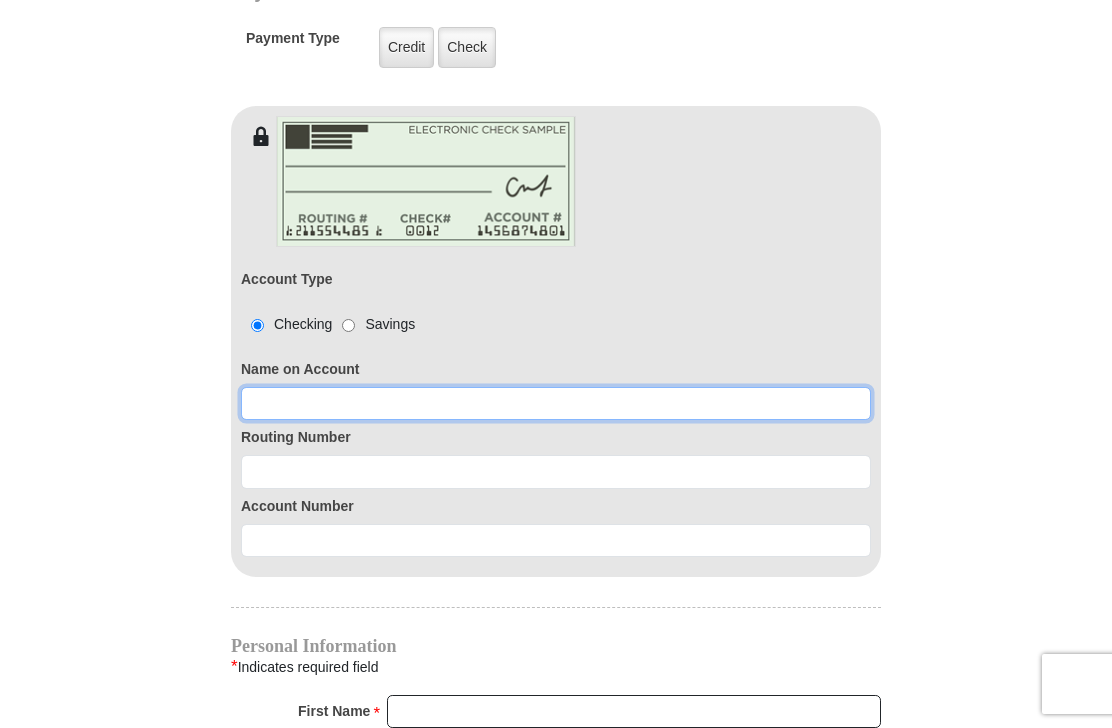 click at bounding box center (556, 404) 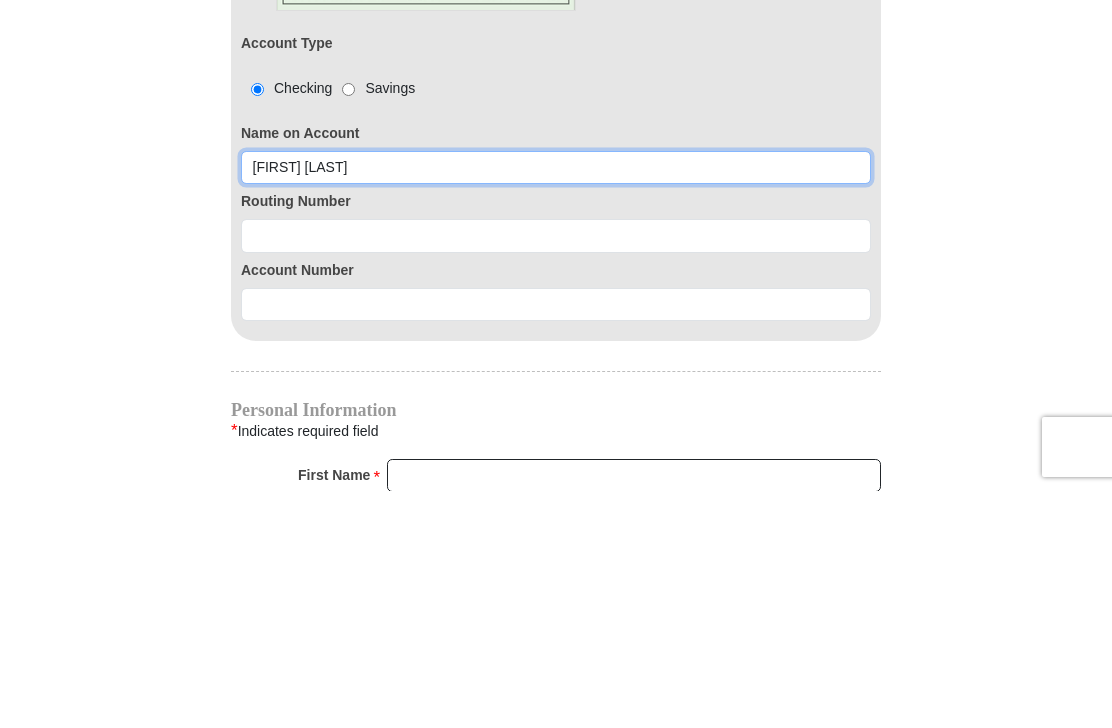 type on "[FIRST] [LAST]" 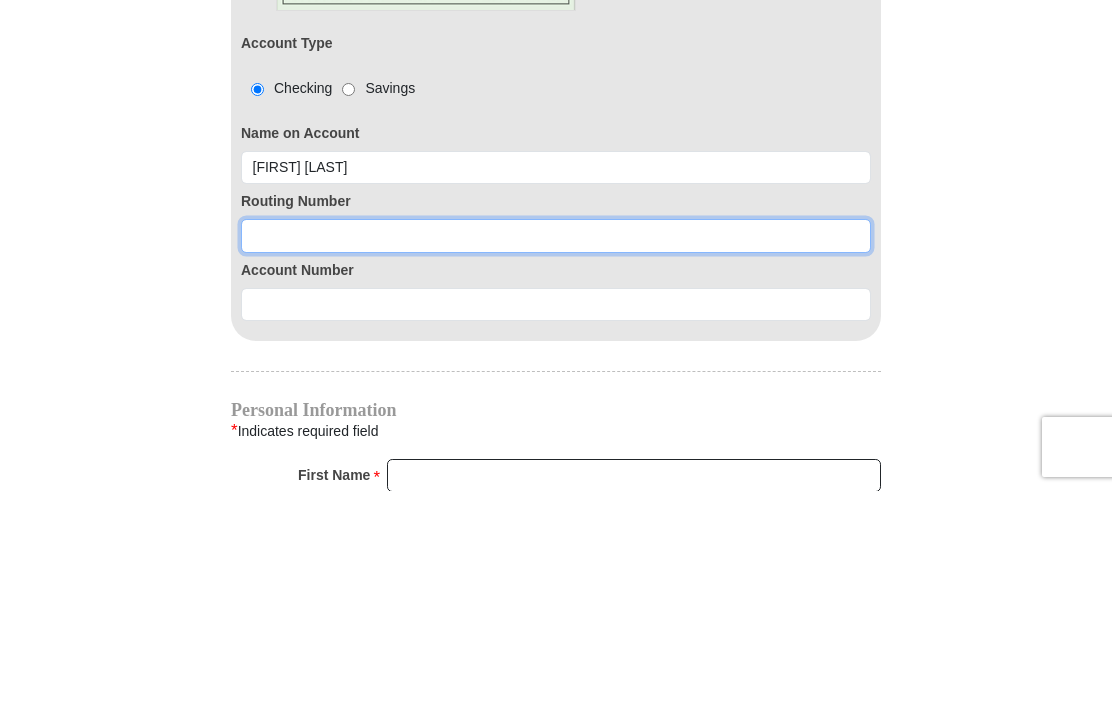 click at bounding box center (556, 473) 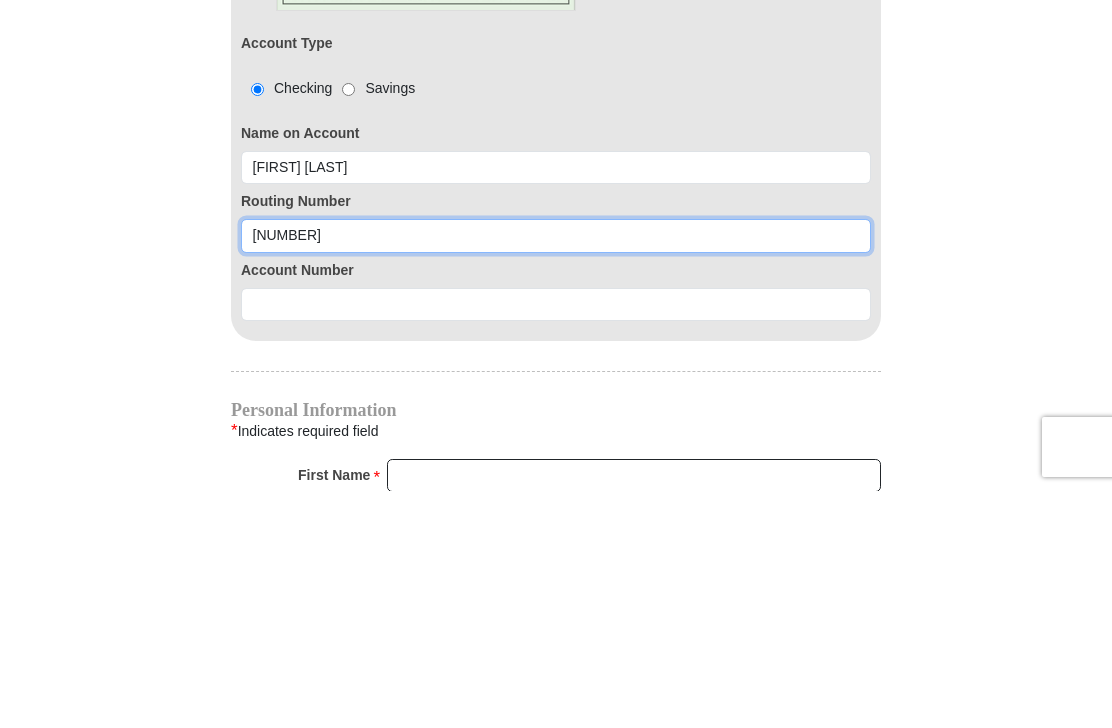 type on "[NUMBER]" 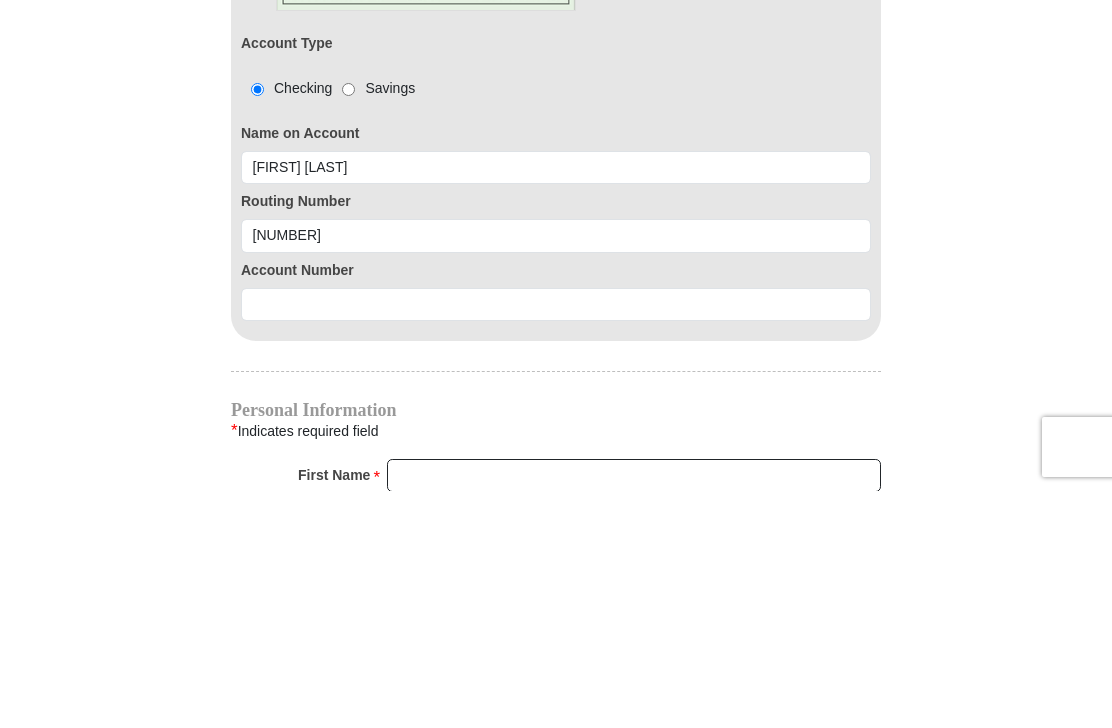 click at bounding box center (556, 542) 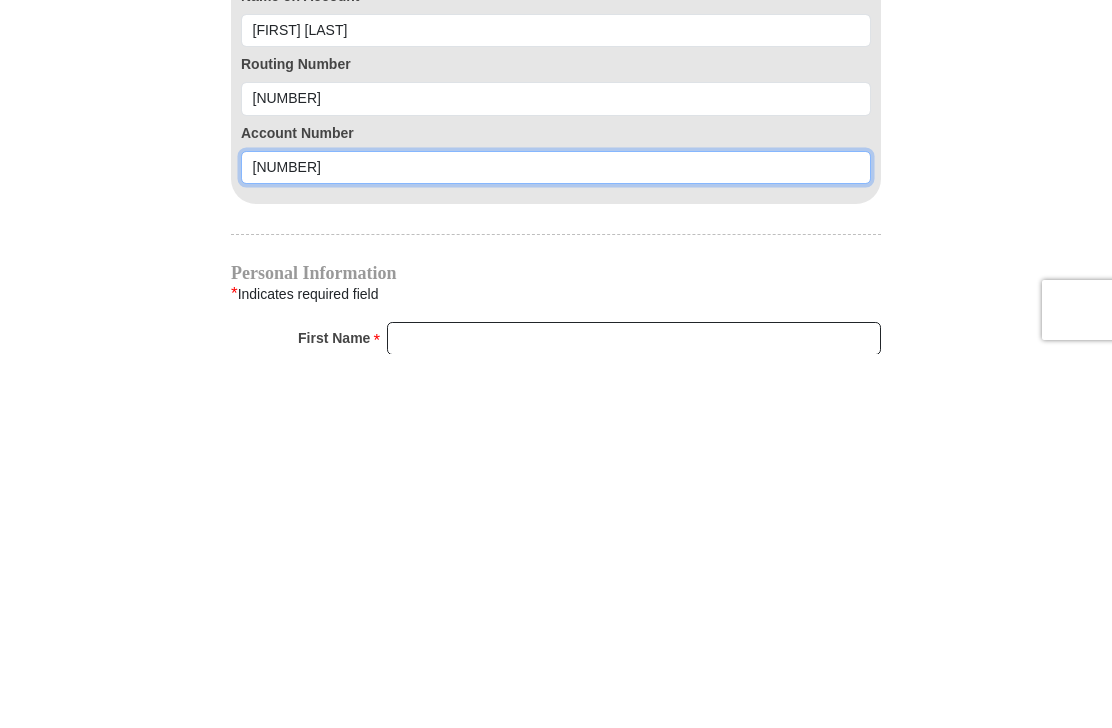 type on "[NUMBER]" 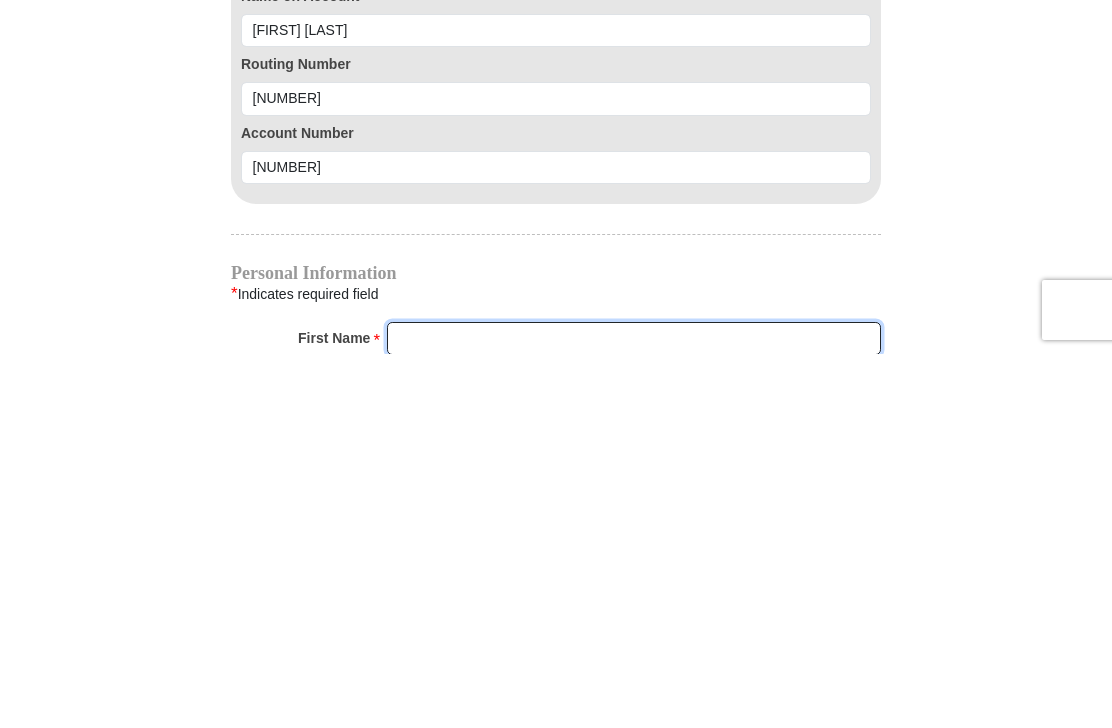 click on "First Name
*" at bounding box center [634, 713] 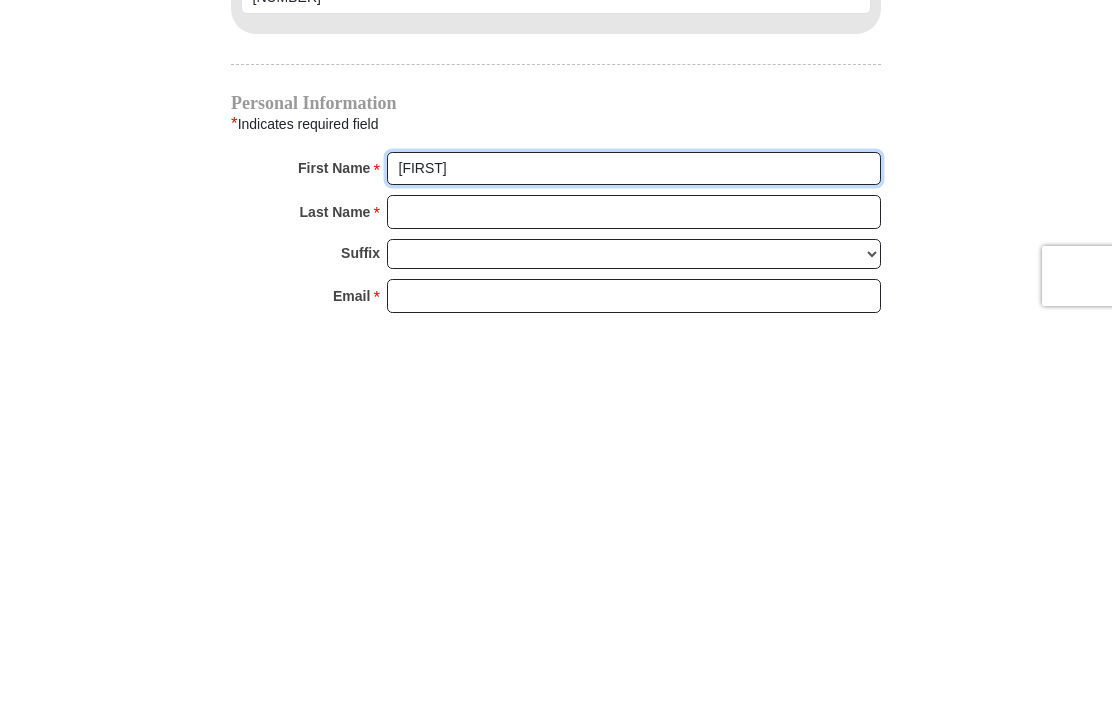 type on "[FIRST]" 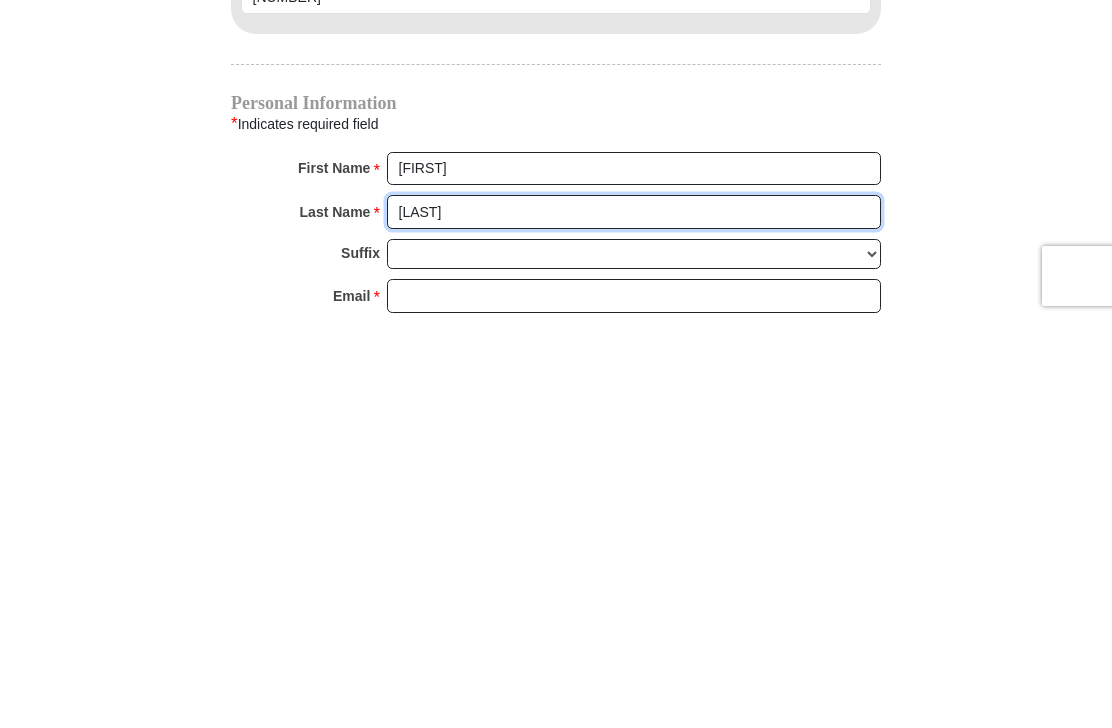 type on "[LAST]" 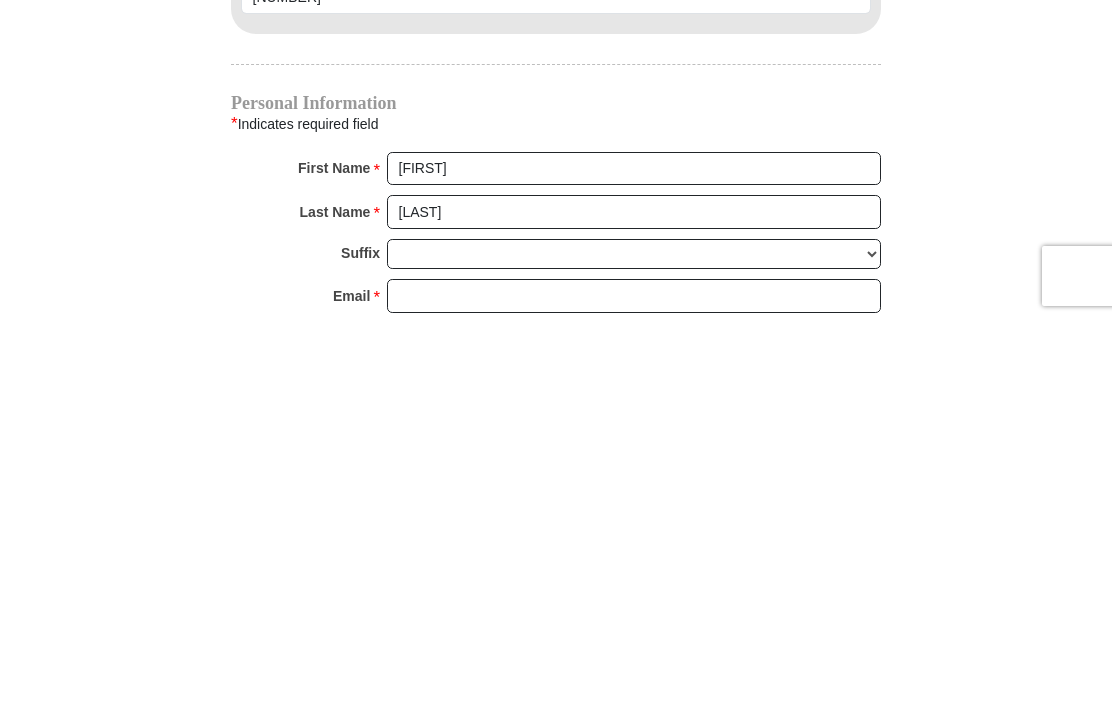 click on "Email
*" at bounding box center (634, 704) 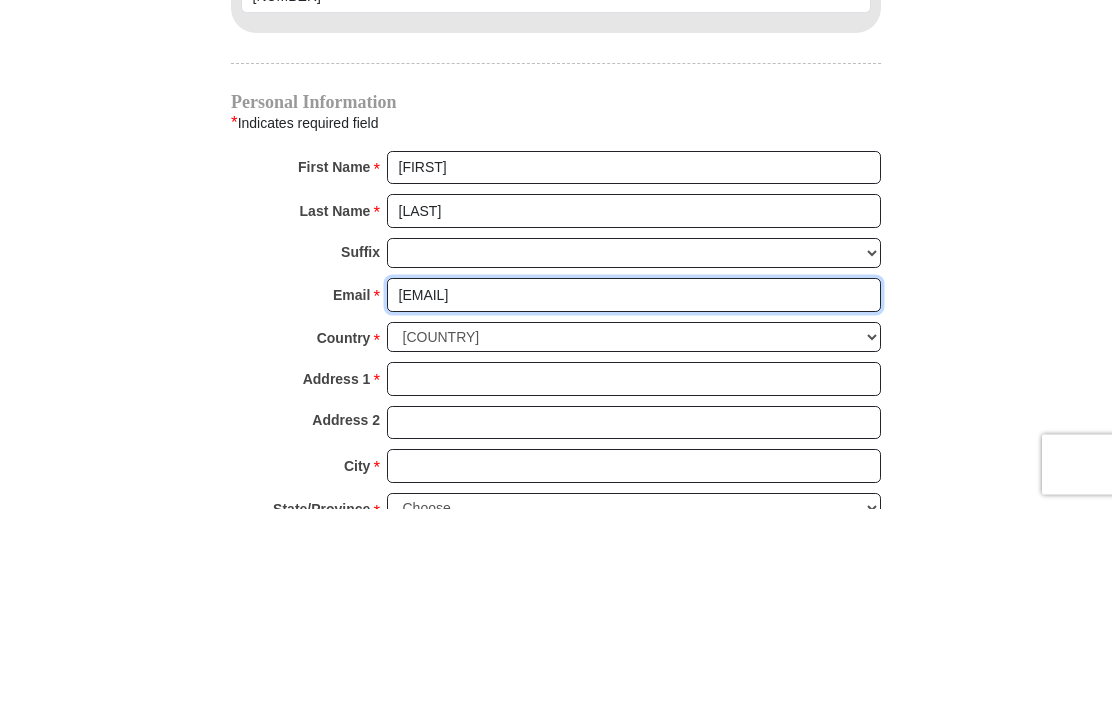 scroll, scrollTop: 1938, scrollLeft: 0, axis: vertical 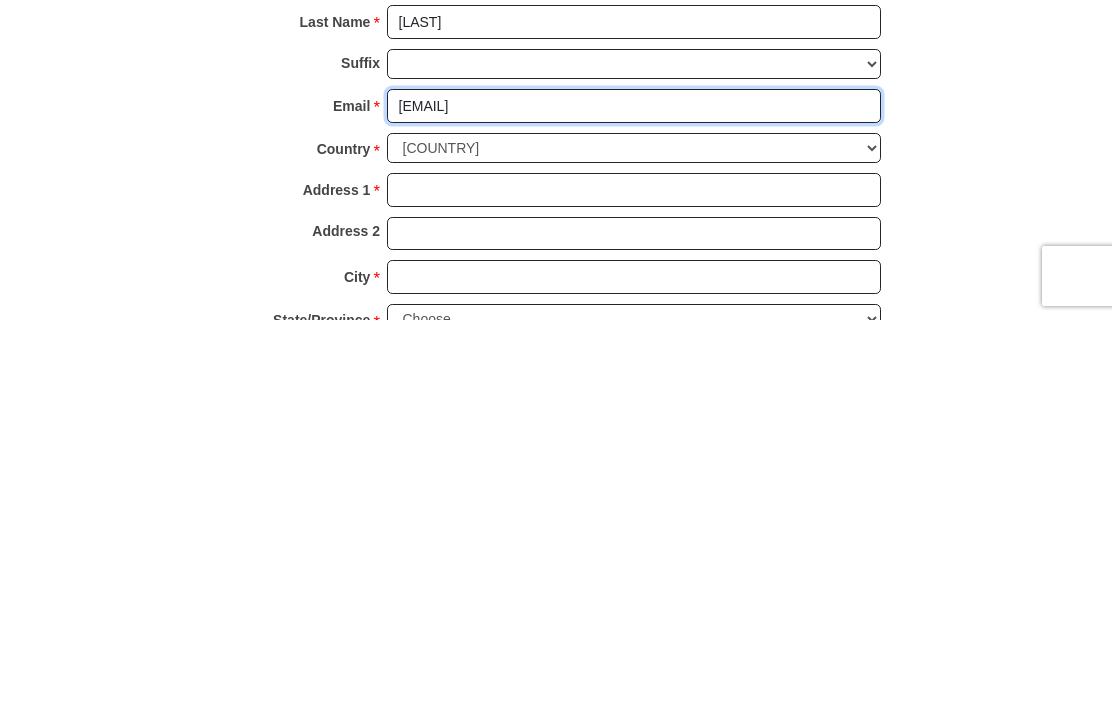 type on "[EMAIL]" 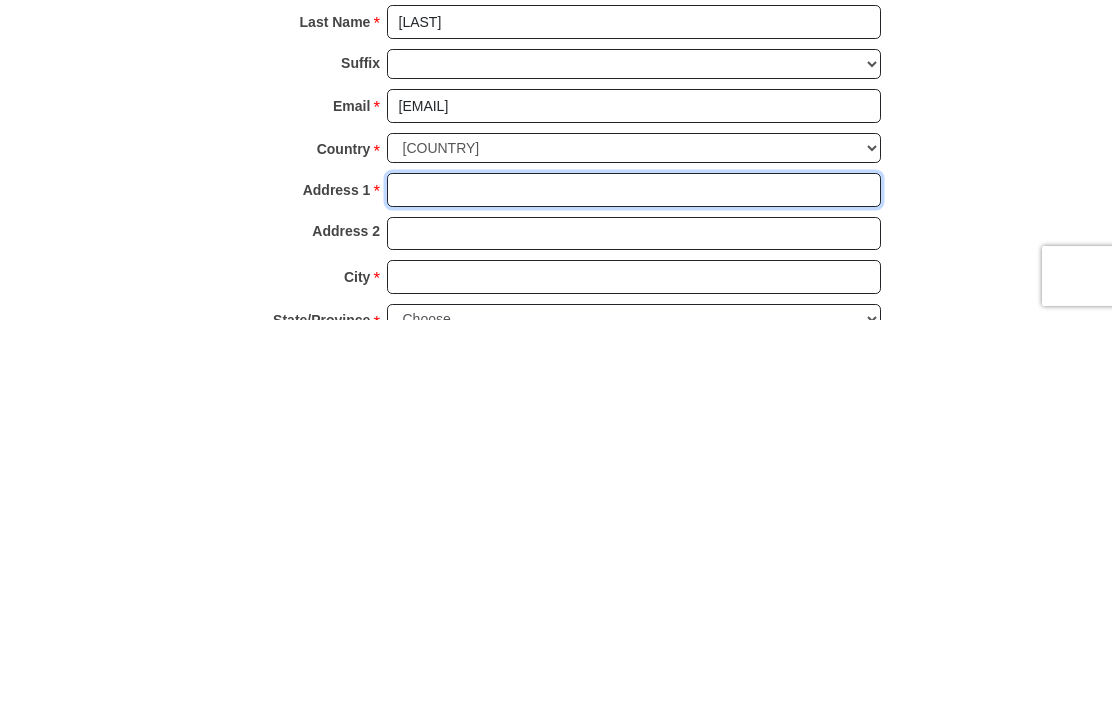 click on "Address 1
*" at bounding box center [634, 598] 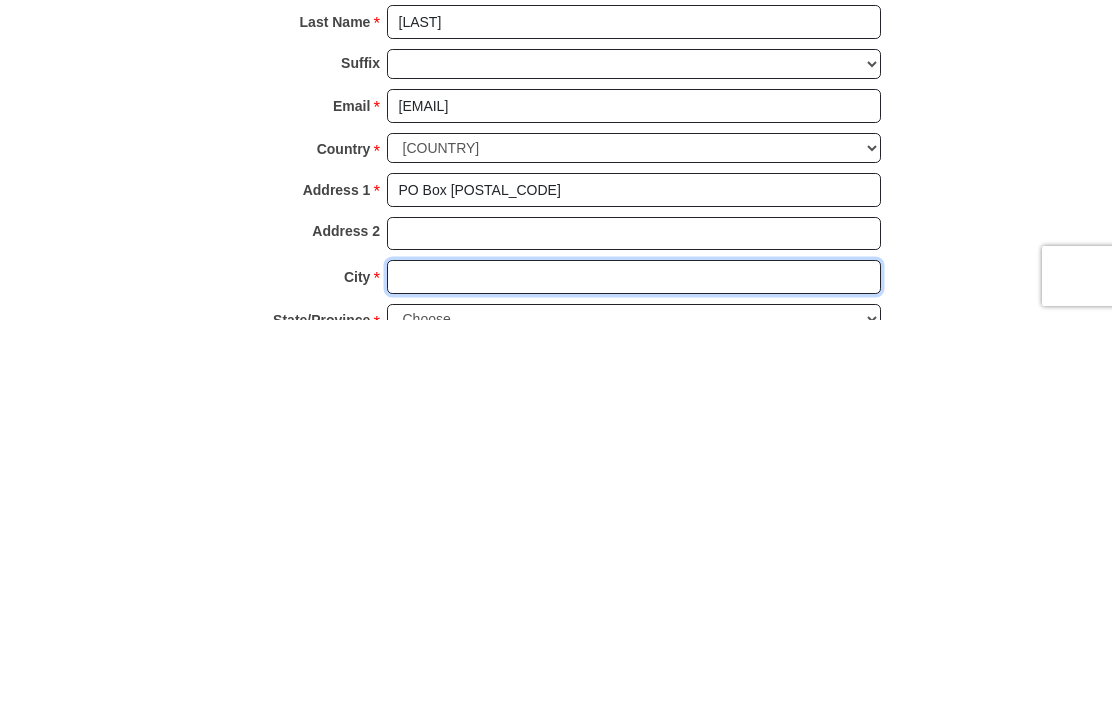 type on "[CITY]" 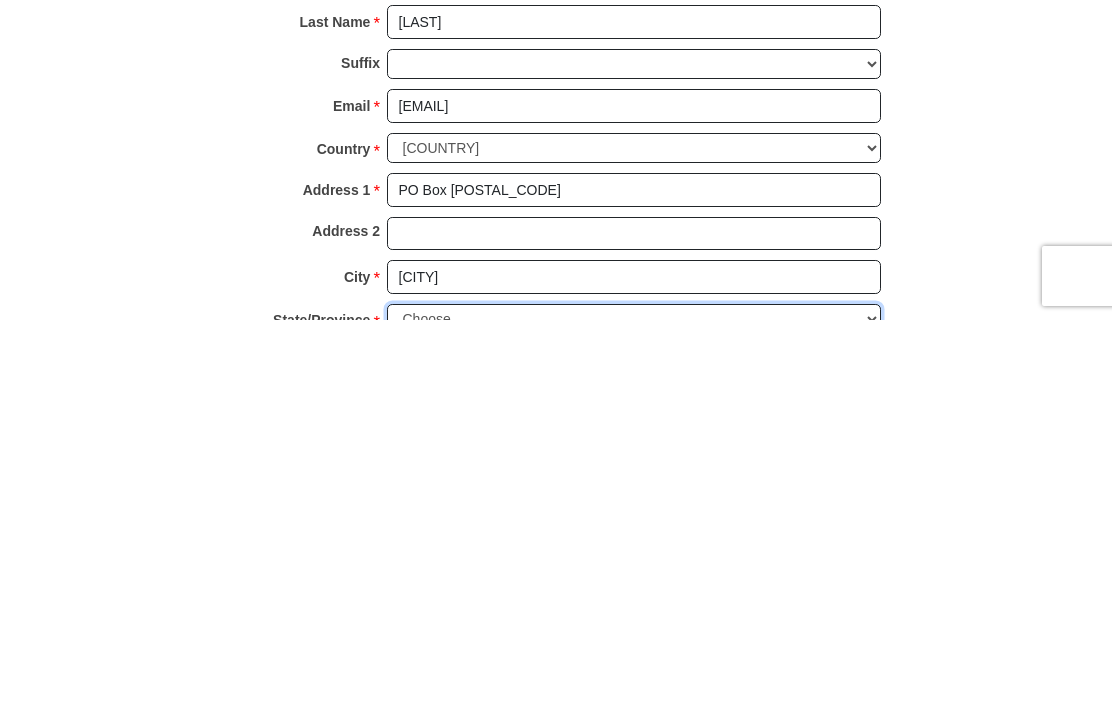 select on "[STATE]" 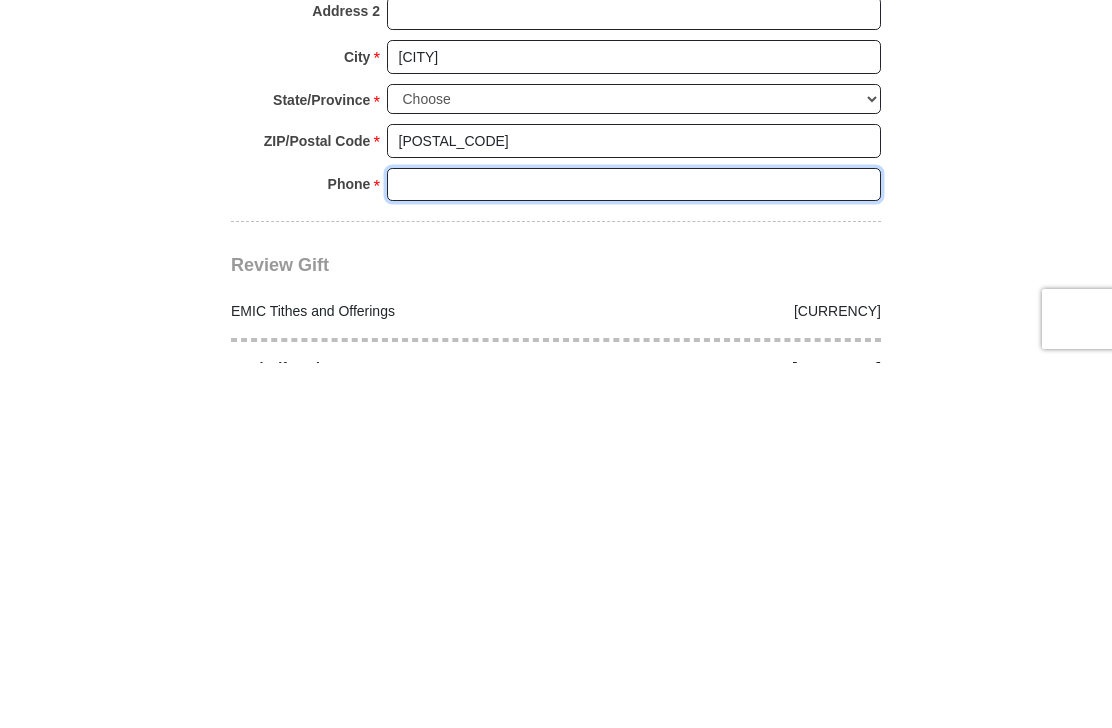 scroll, scrollTop: 2318, scrollLeft: 0, axis: vertical 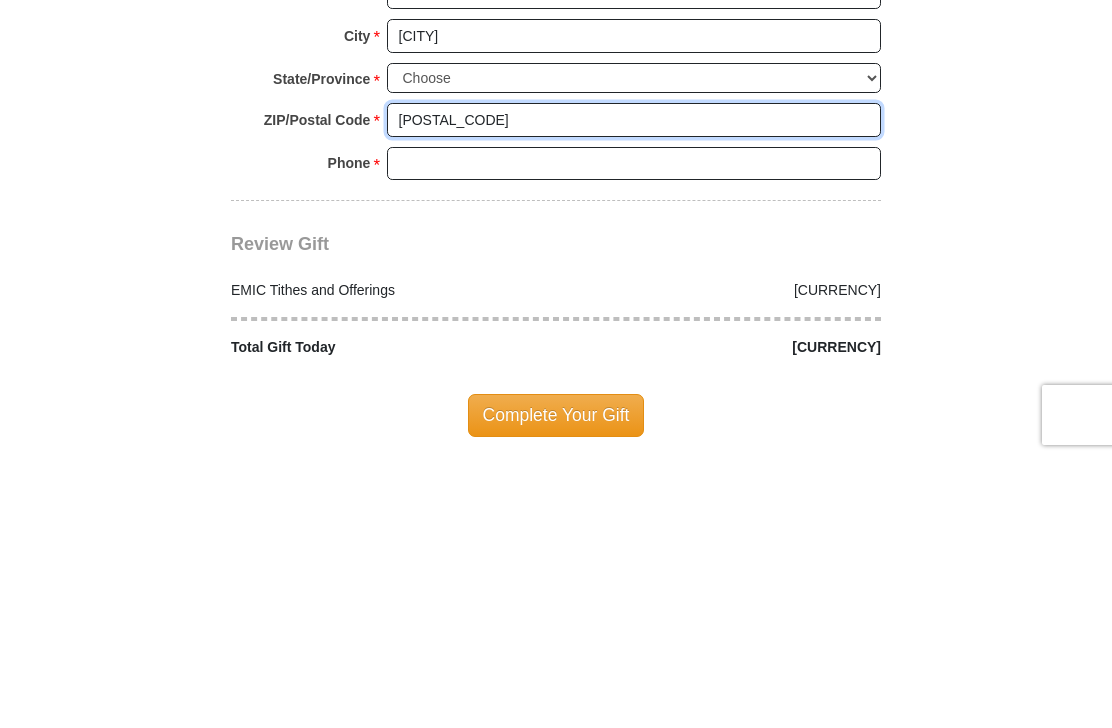 click on "[POSTAL_CODE]" at bounding box center (634, 389) 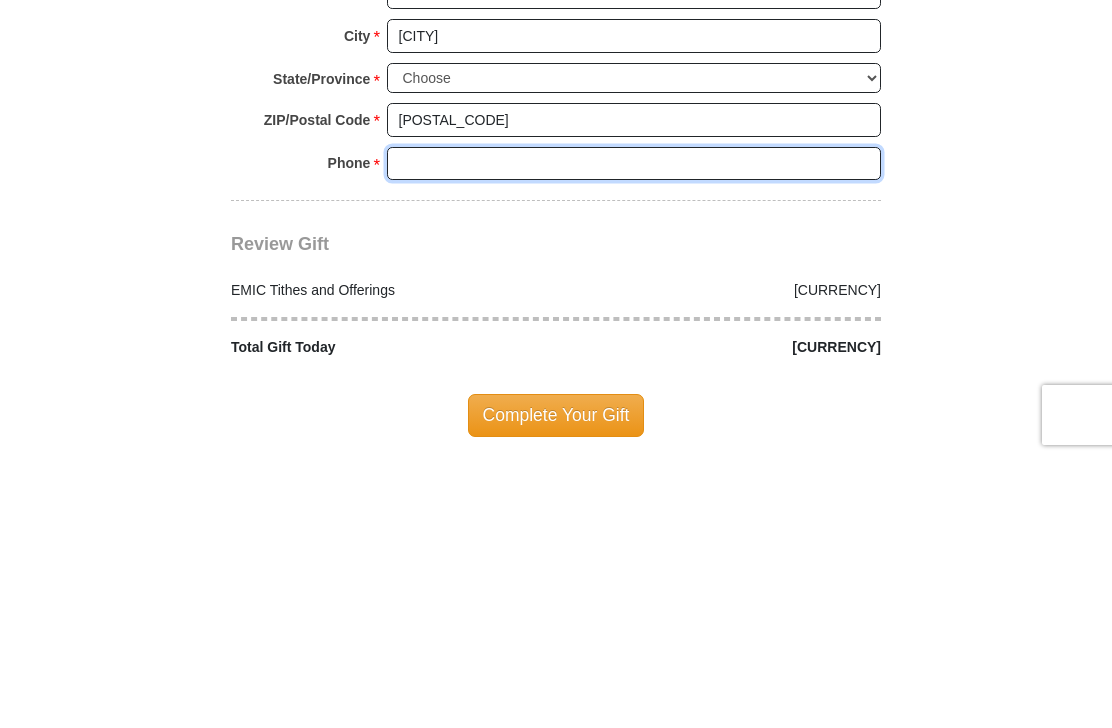 click on "Phone
*
*" at bounding box center [634, 433] 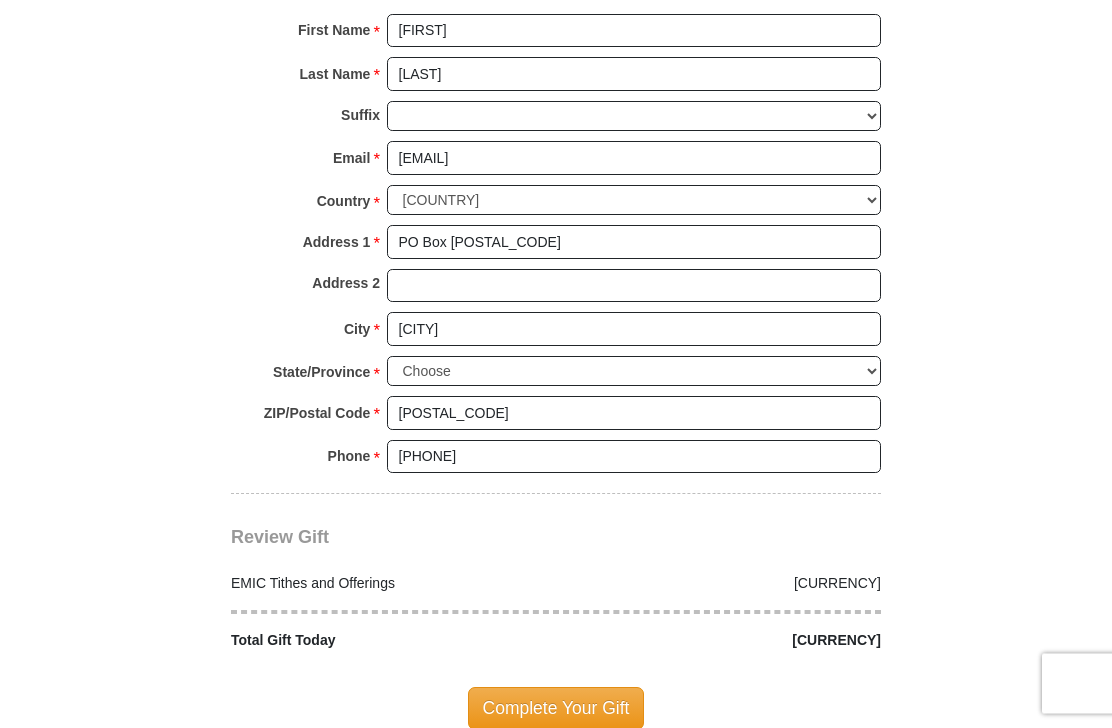 scroll, scrollTop: 2294, scrollLeft: 0, axis: vertical 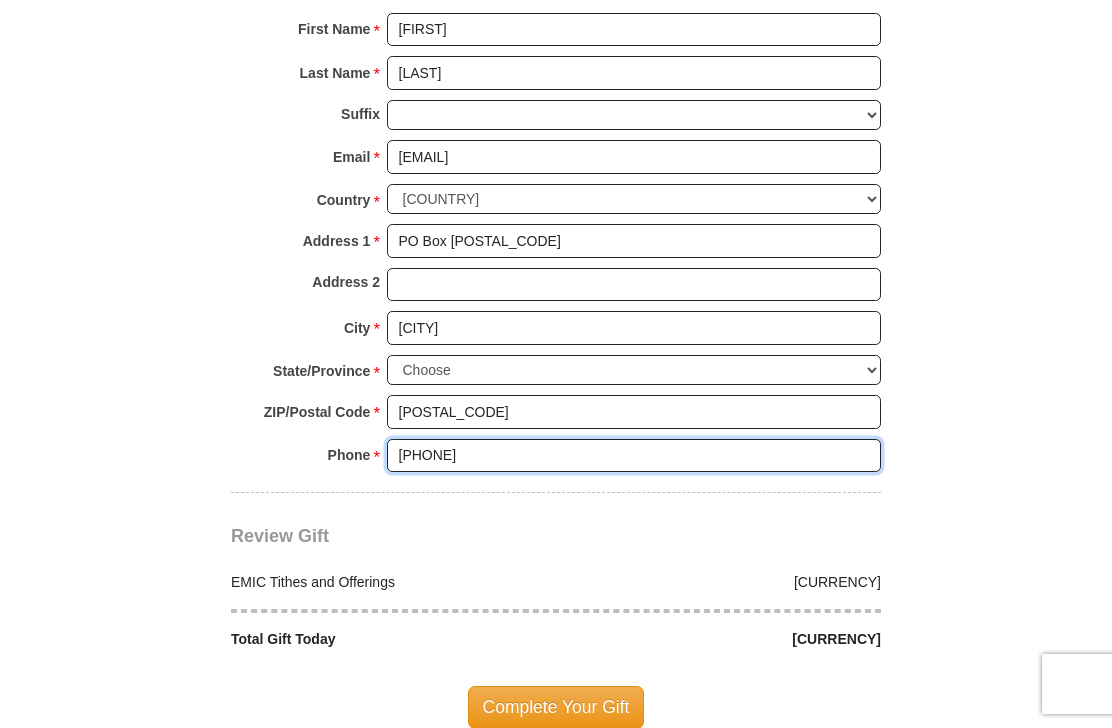 type on "[PHONE]" 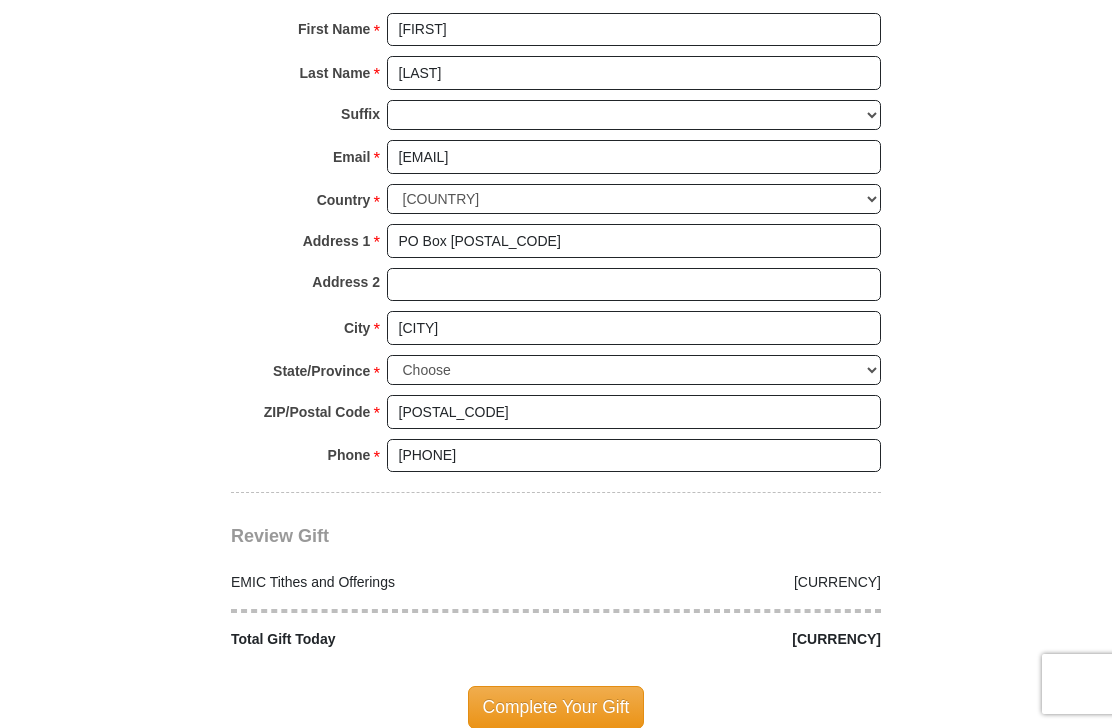 click on "Complete Your Gift" at bounding box center [556, 707] 